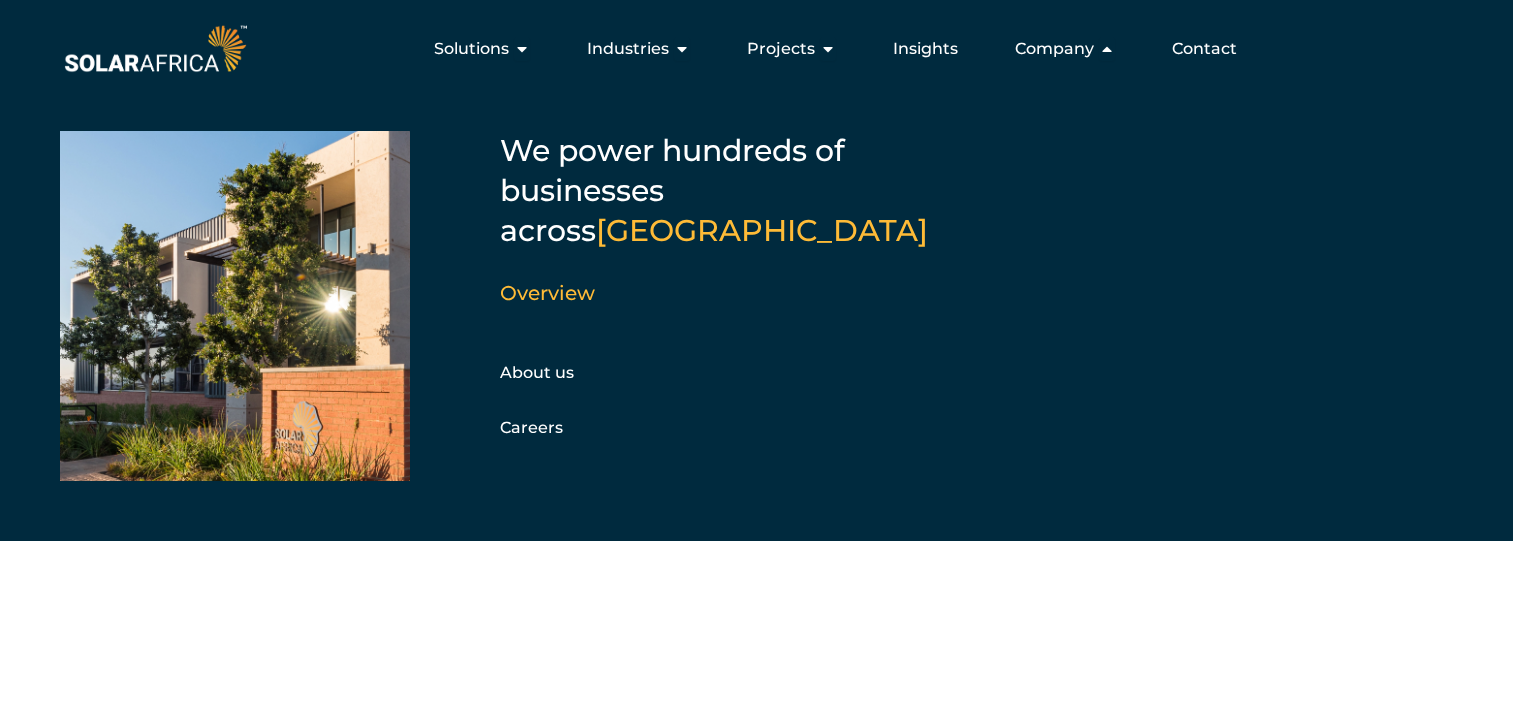scroll, scrollTop: 0, scrollLeft: 0, axis: both 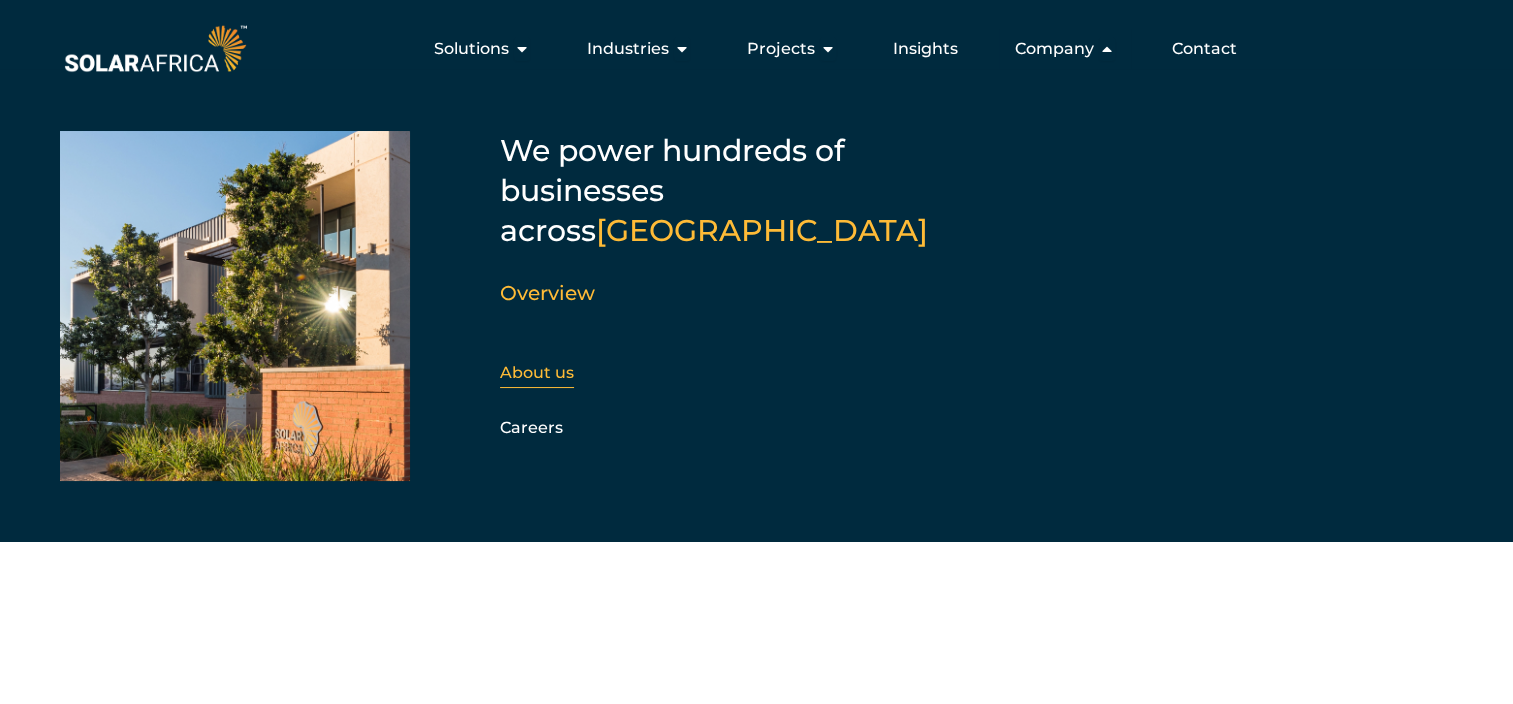 click on "About us" at bounding box center (537, 372) 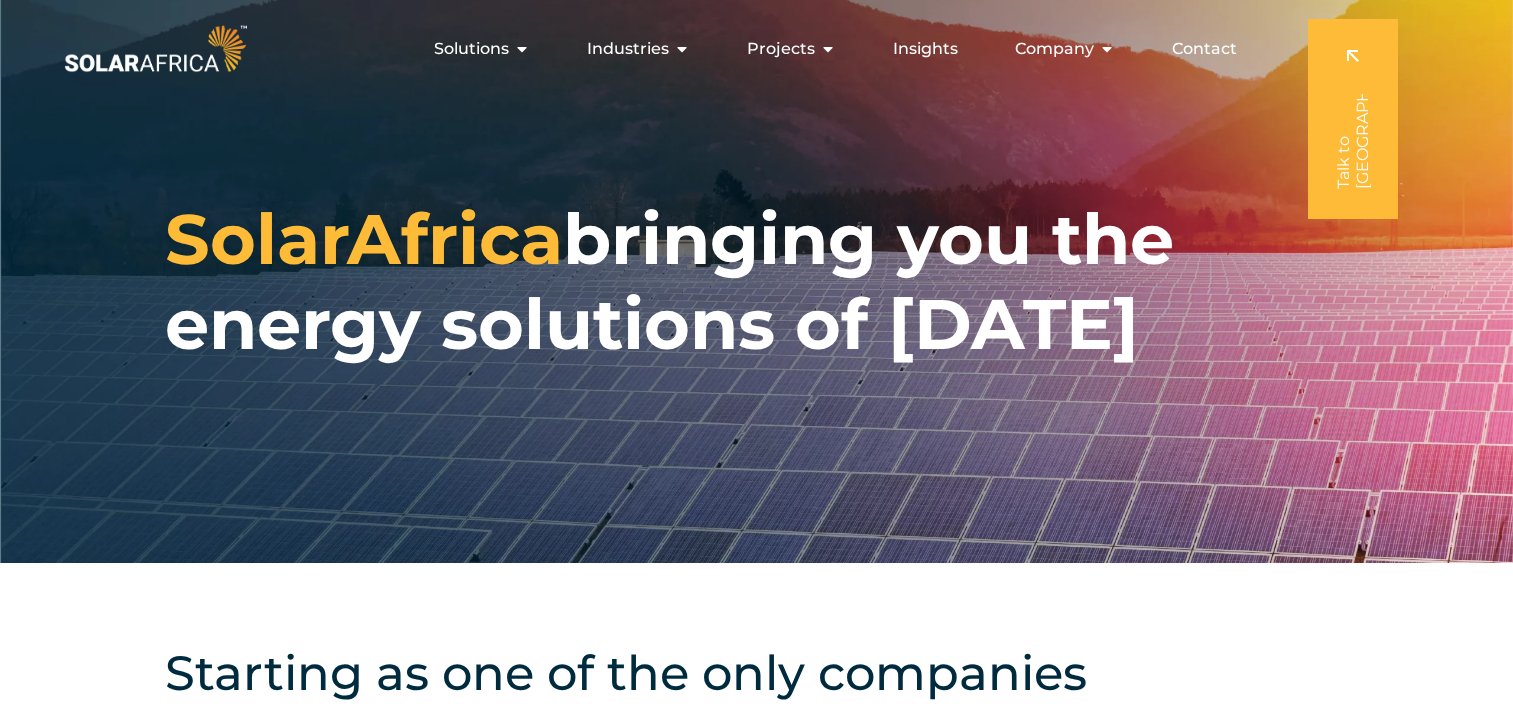 scroll, scrollTop: 102, scrollLeft: 0, axis: vertical 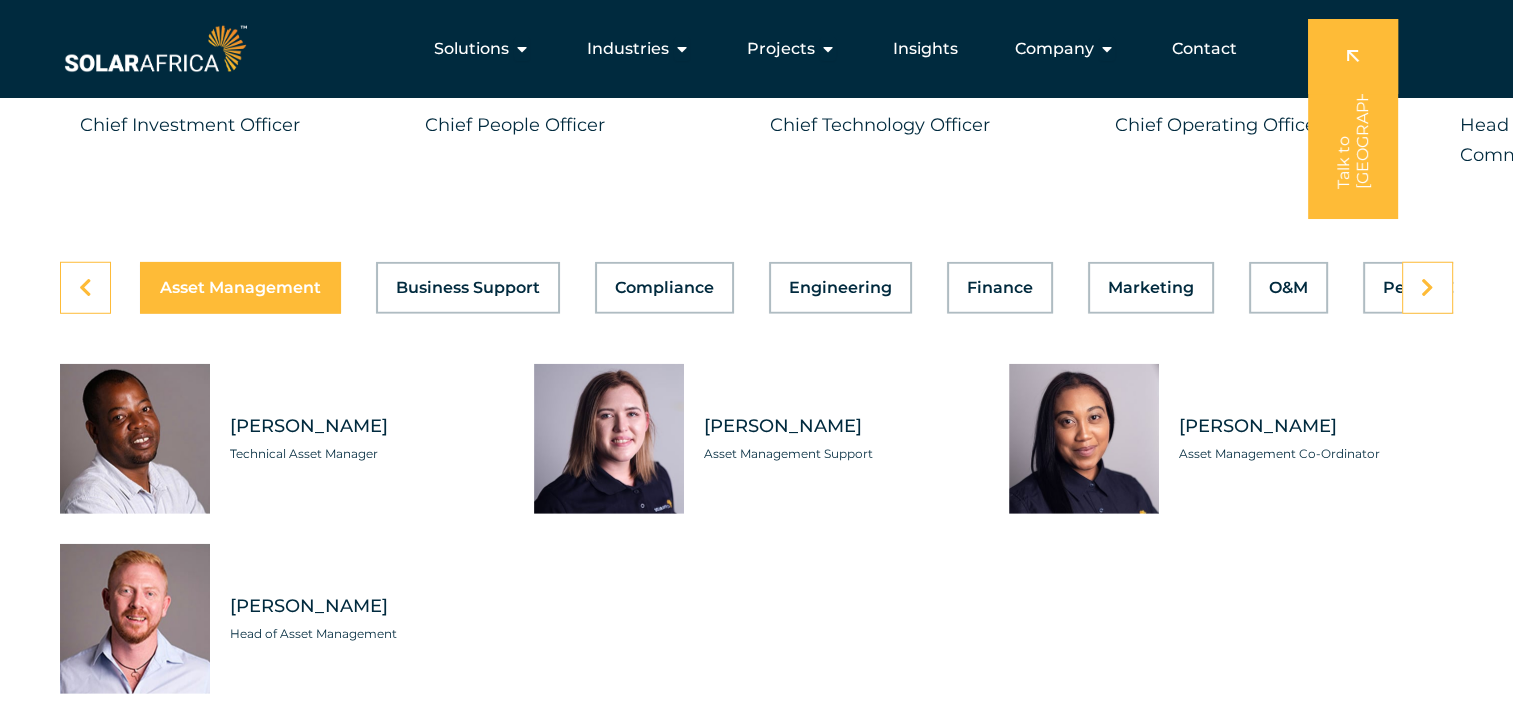 click on "Heziron Gwambiwa
Technical Asset Manager
Kimberly Payne
Asset Management Support
Merushka van Niekerk
Asset Management Co-Ordinator
Shaun Botha
Head of Asset Management" 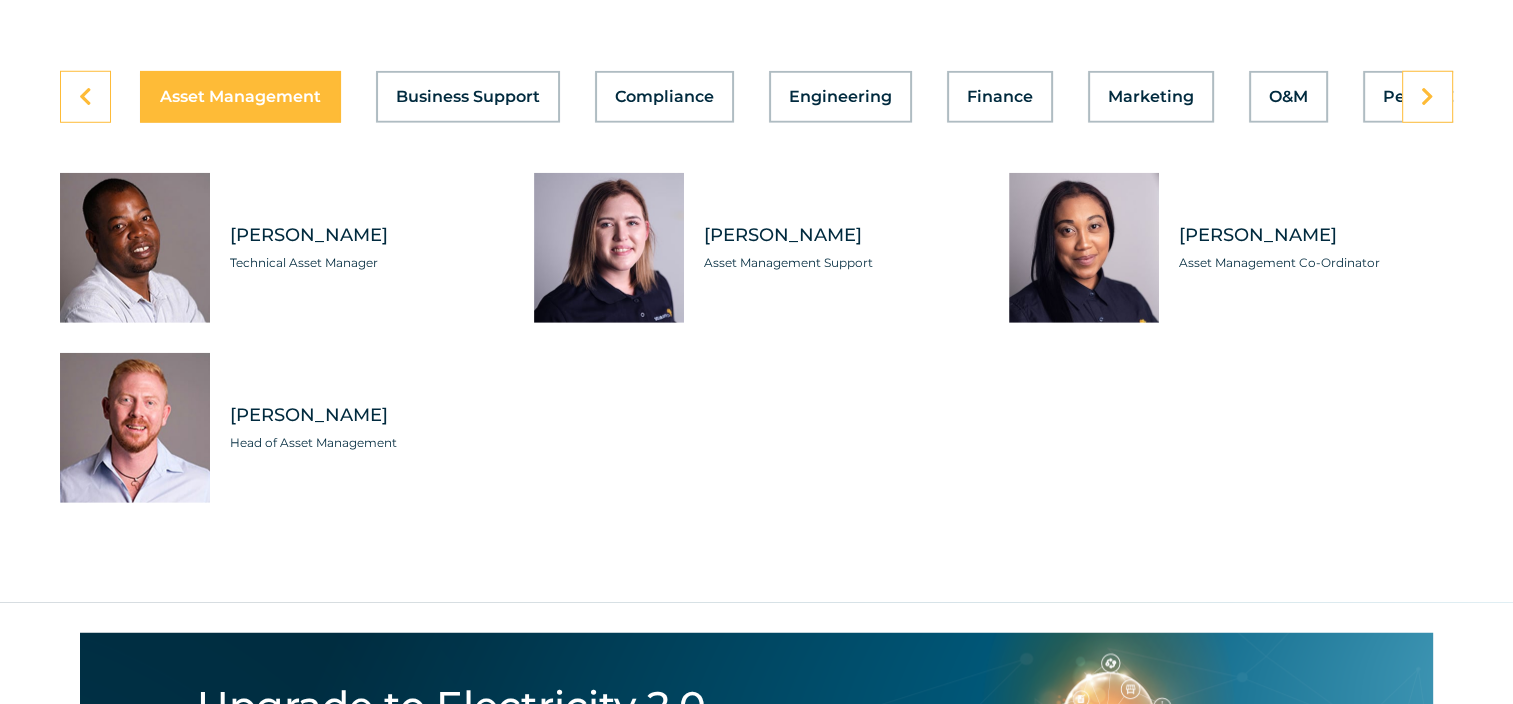 scroll, scrollTop: 5720, scrollLeft: 0, axis: vertical 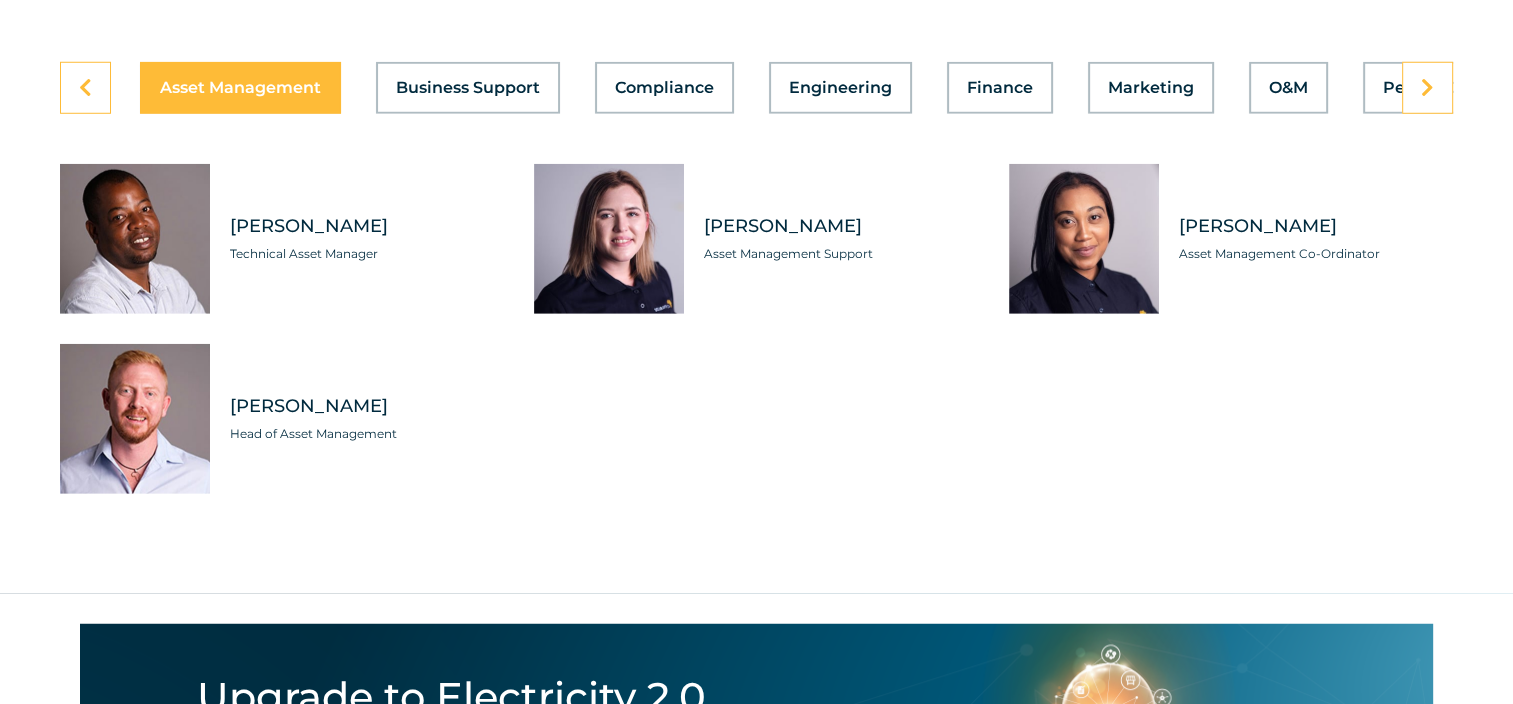click 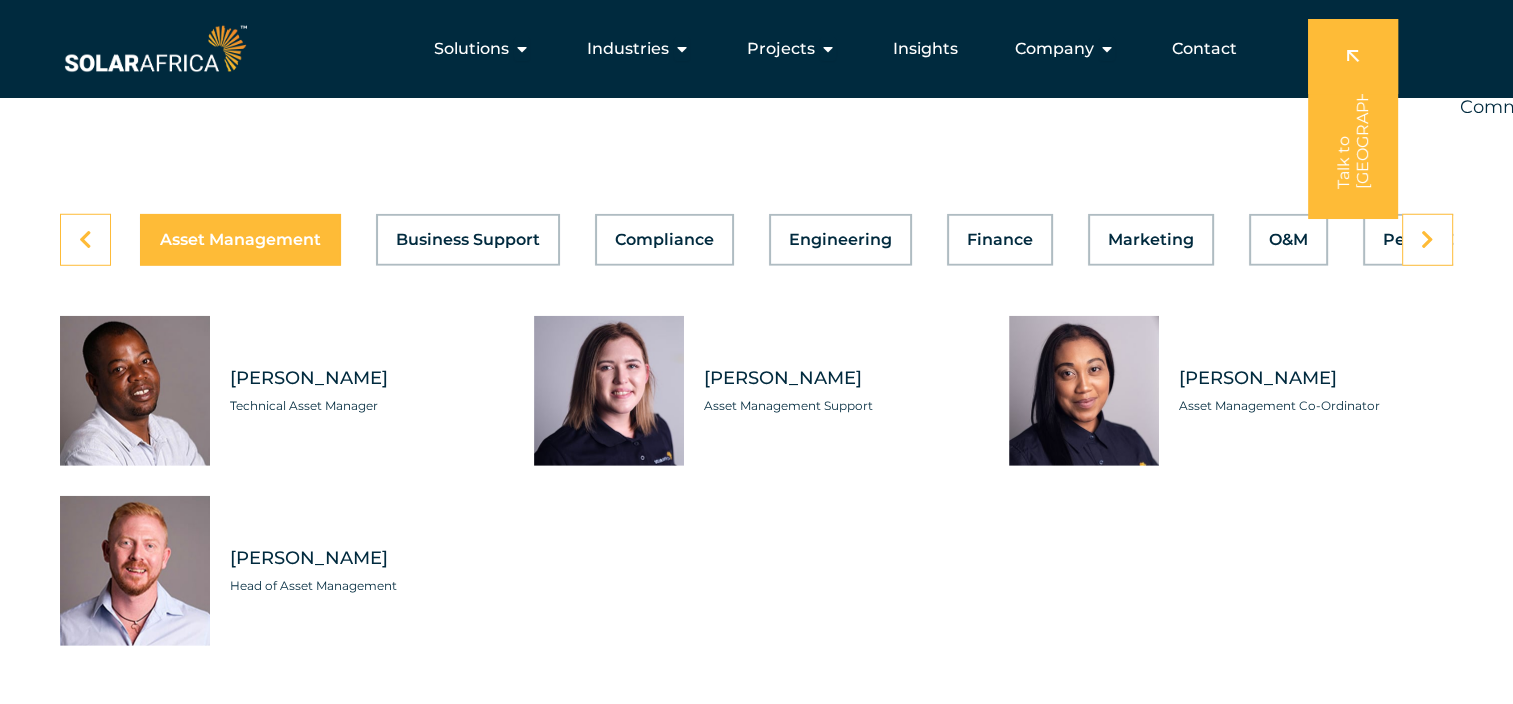 scroll, scrollTop: 5520, scrollLeft: 0, axis: vertical 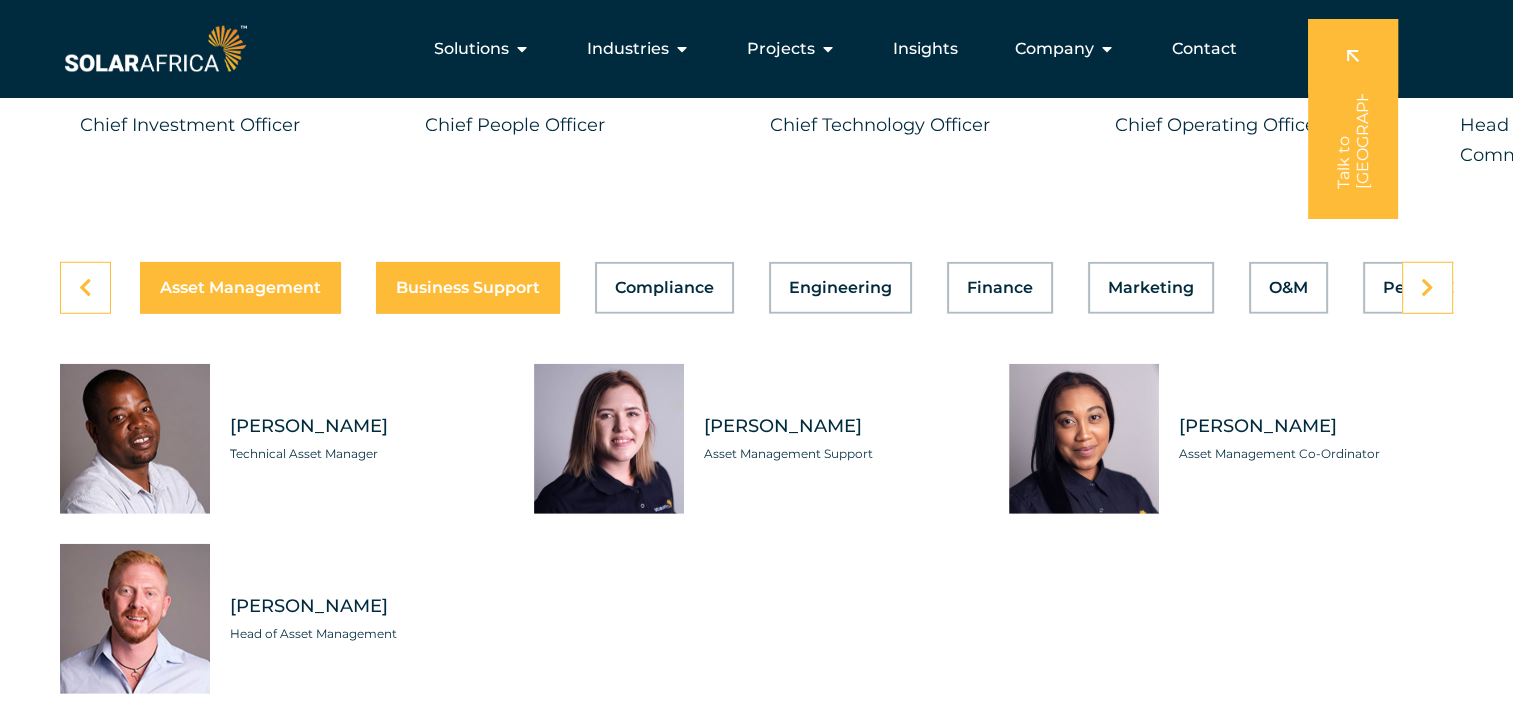 click on "Business Support" at bounding box center (468, 288) 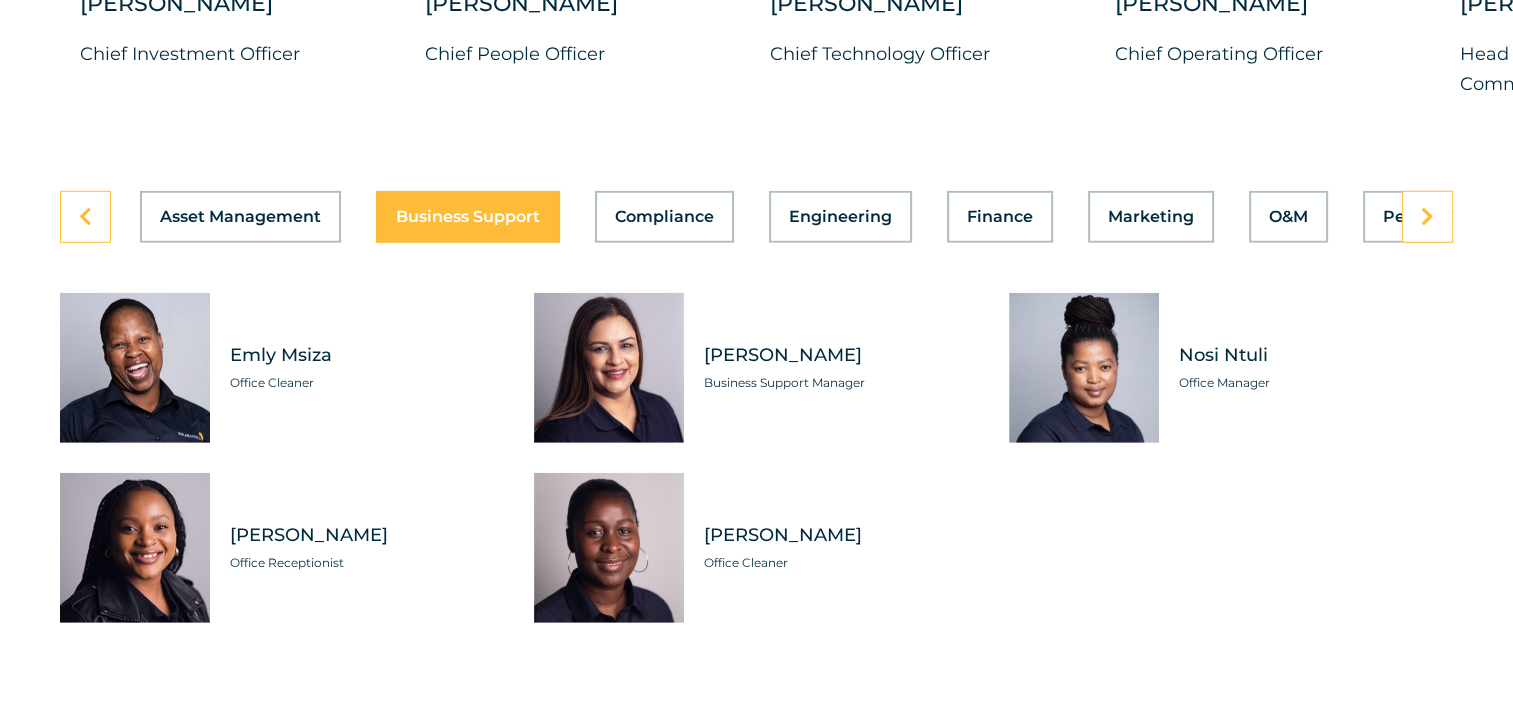 scroll, scrollTop: 5620, scrollLeft: 0, axis: vertical 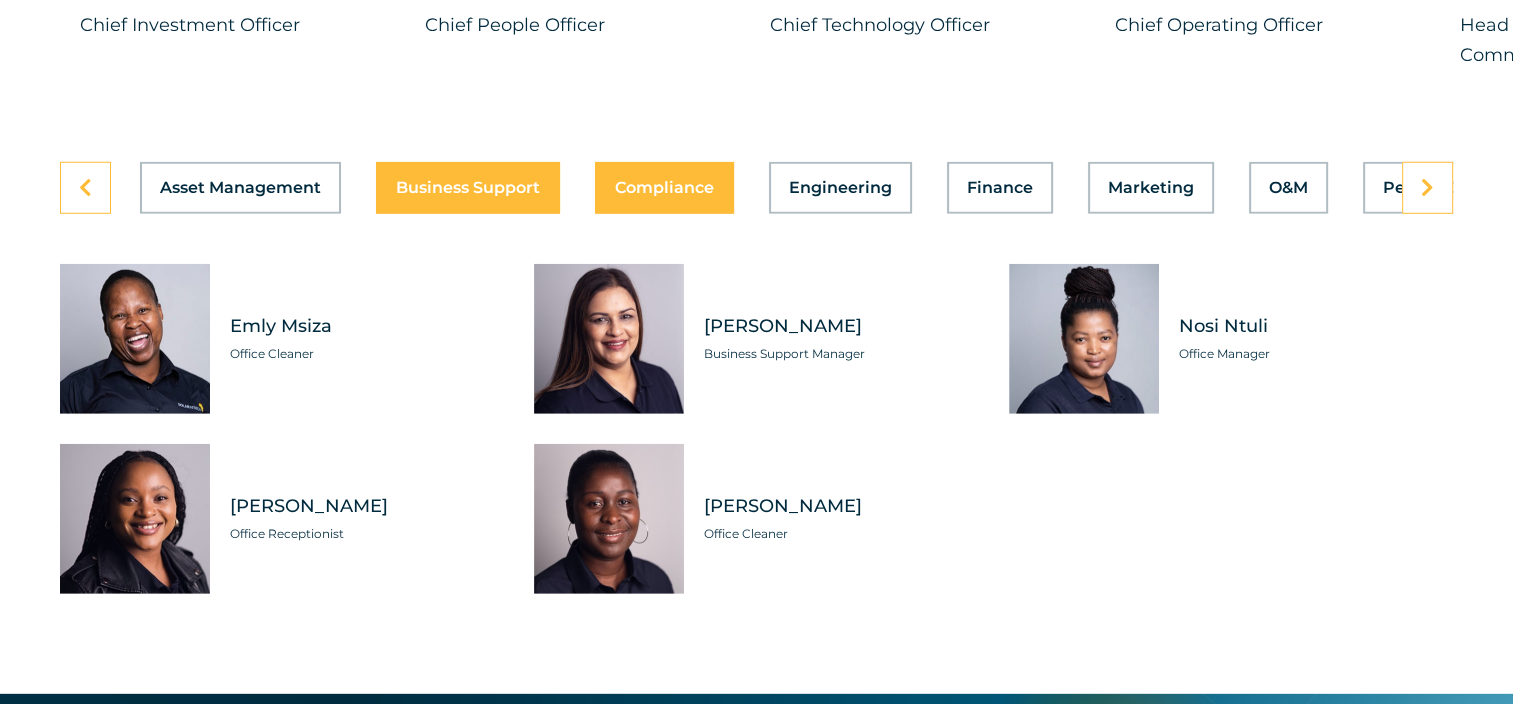 click on "Asset Management
Business Support
Compliance
Engineering
Finance
Marketing
O&M
People Operations
Project Delivery
Projects
Sales
Technology" at bounding box center [756, 188] 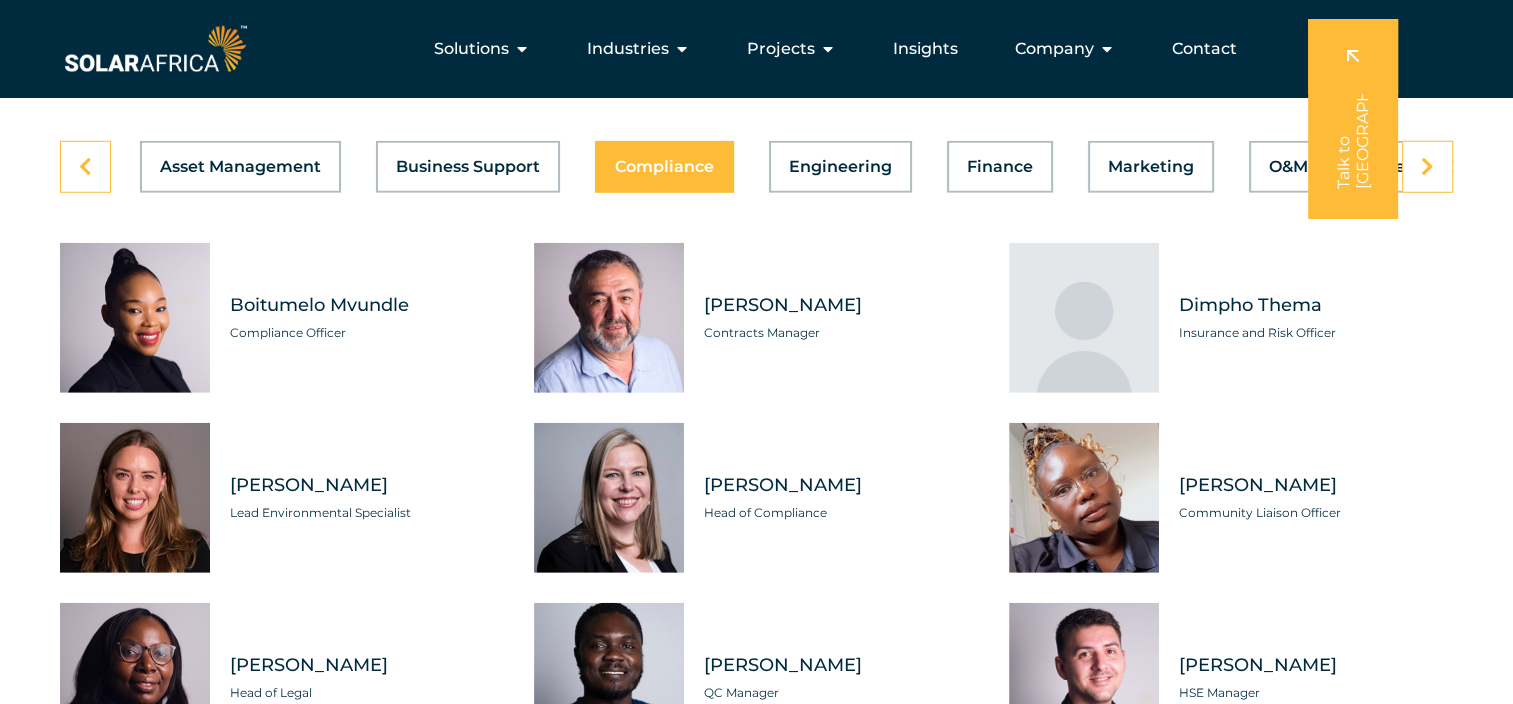 scroll, scrollTop: 5620, scrollLeft: 0, axis: vertical 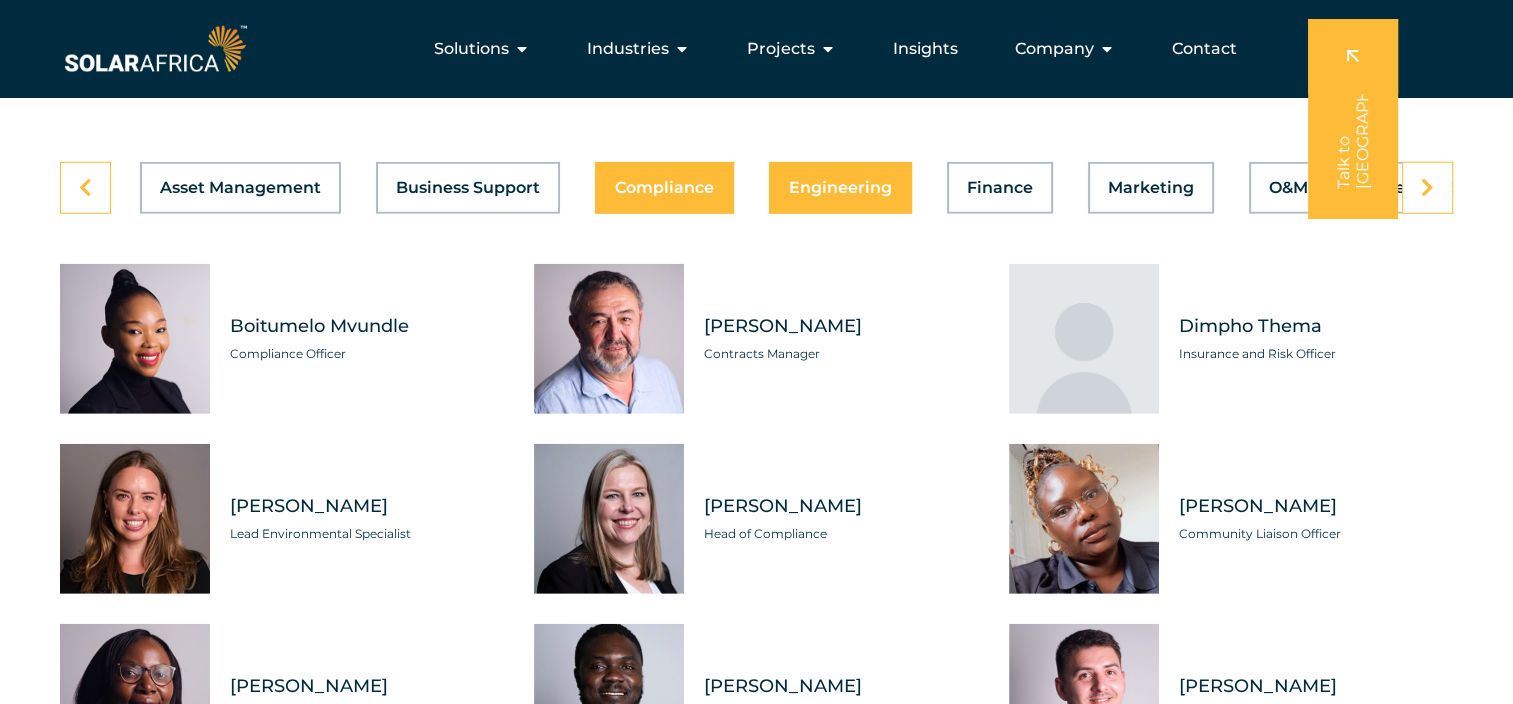 click on "Engineering" at bounding box center (840, 188) 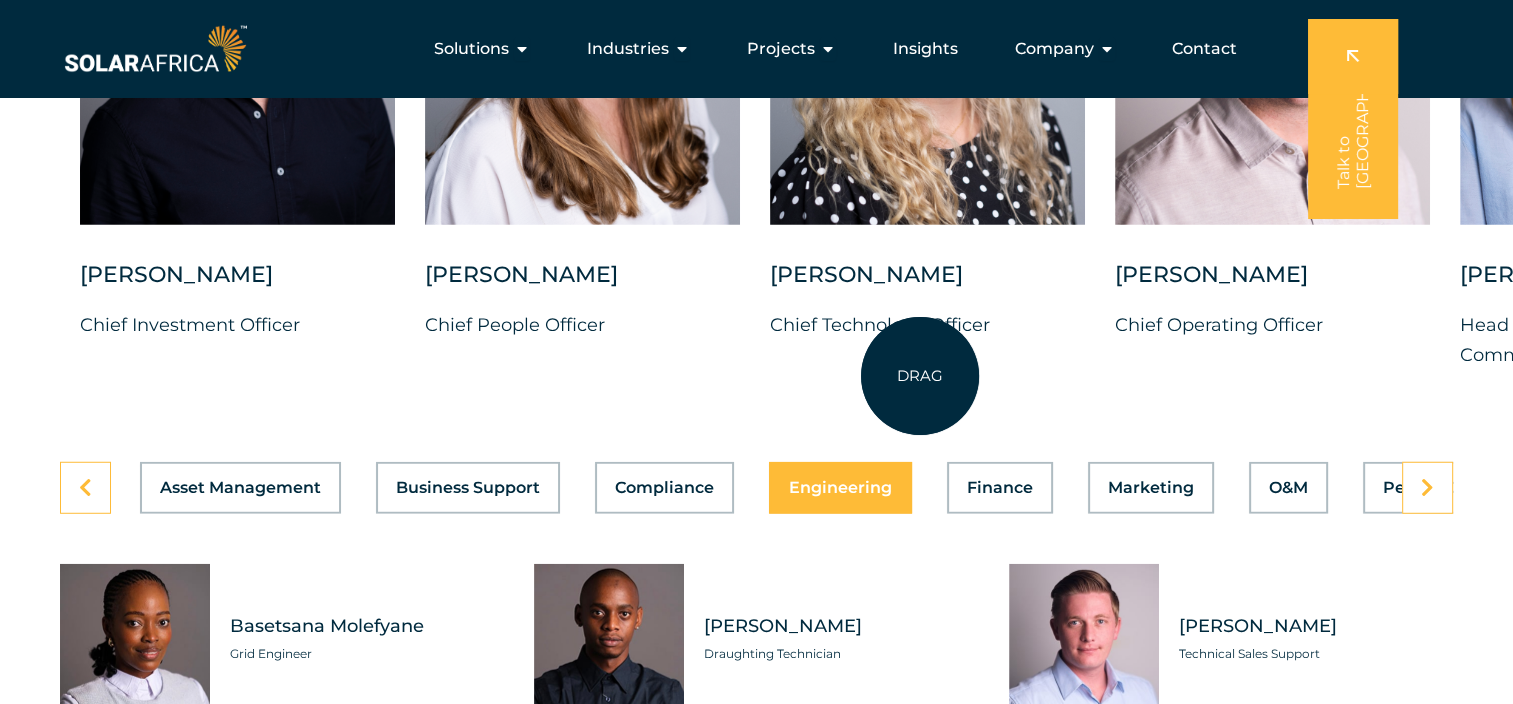 scroll, scrollTop: 5220, scrollLeft: 0, axis: vertical 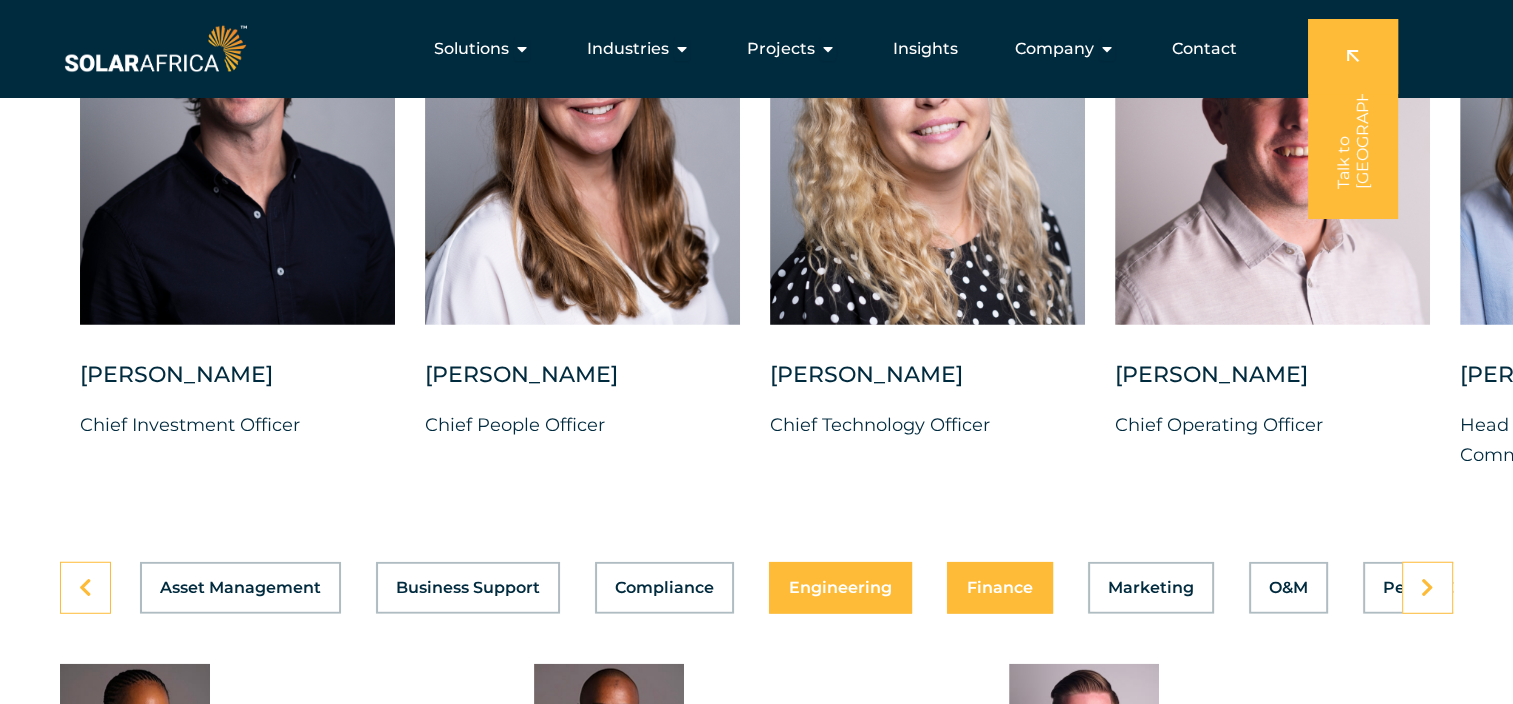click on "Finance" at bounding box center (1000, 588) 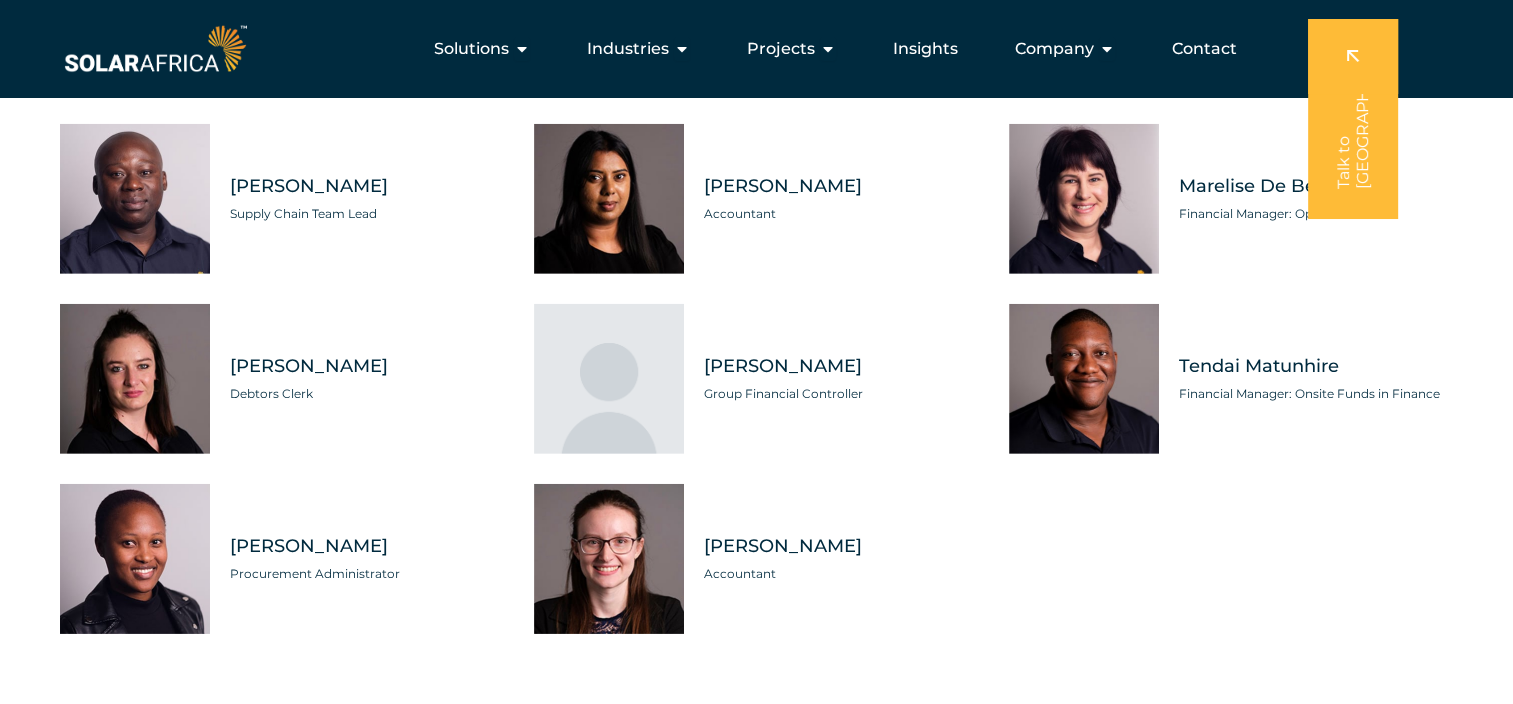 scroll, scrollTop: 6020, scrollLeft: 0, axis: vertical 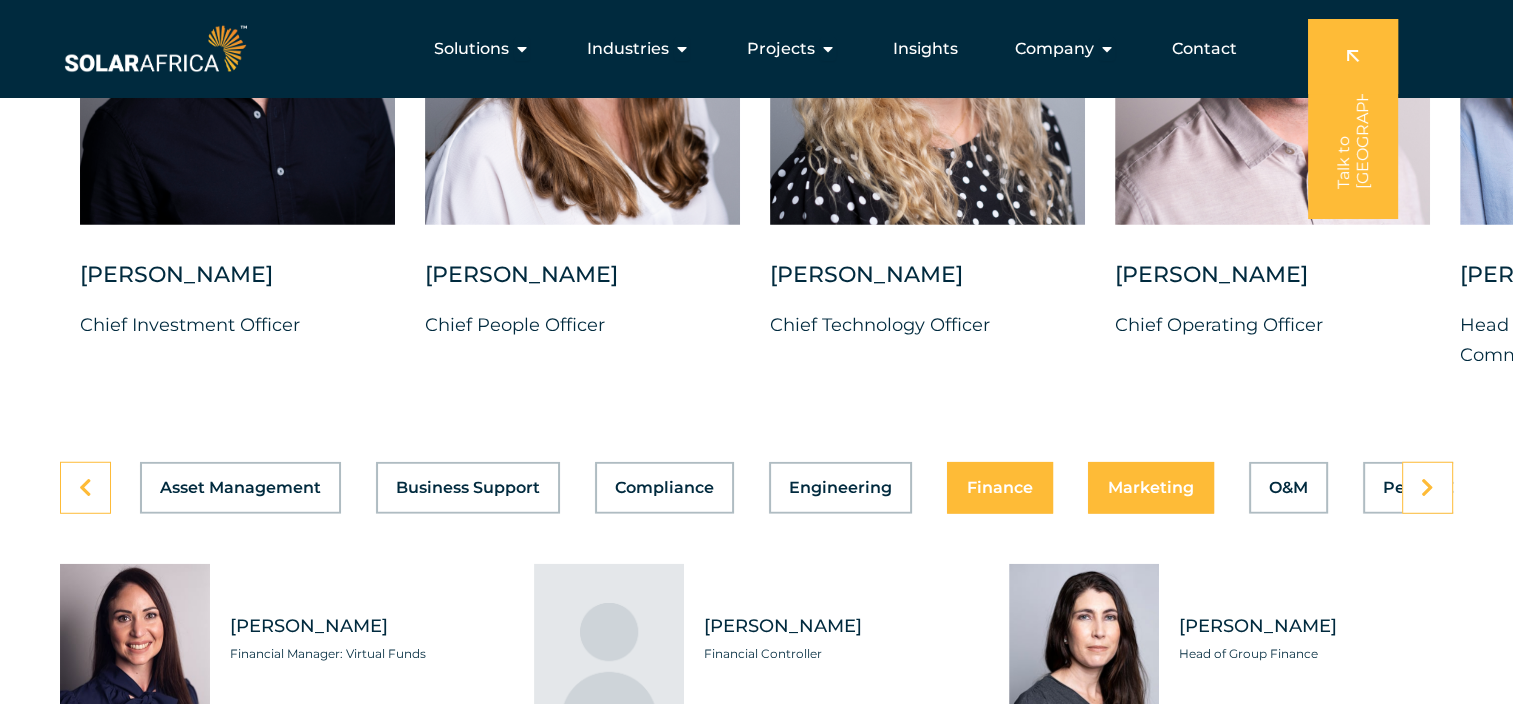 click on "Marketing" at bounding box center [1151, 488] 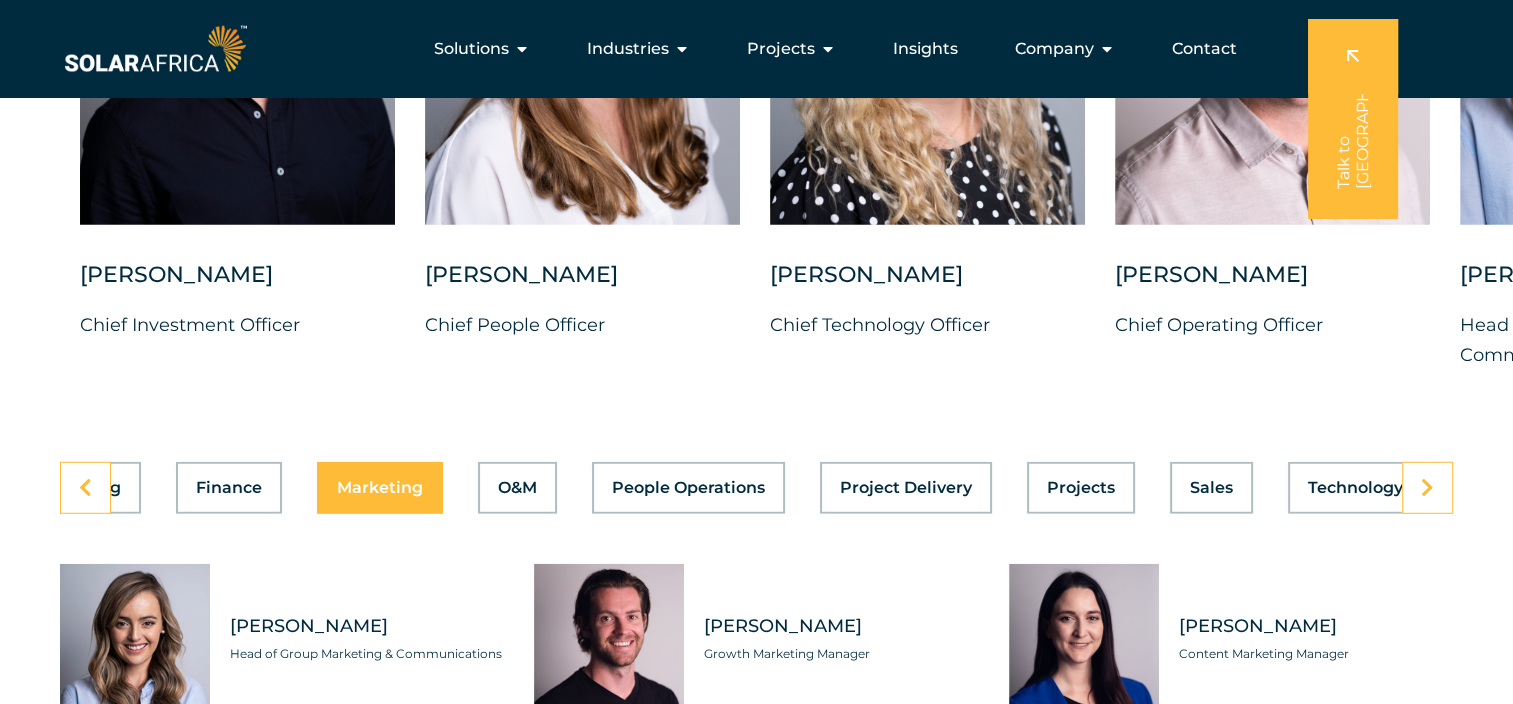 scroll, scrollTop: 0, scrollLeft: 807, axis: horizontal 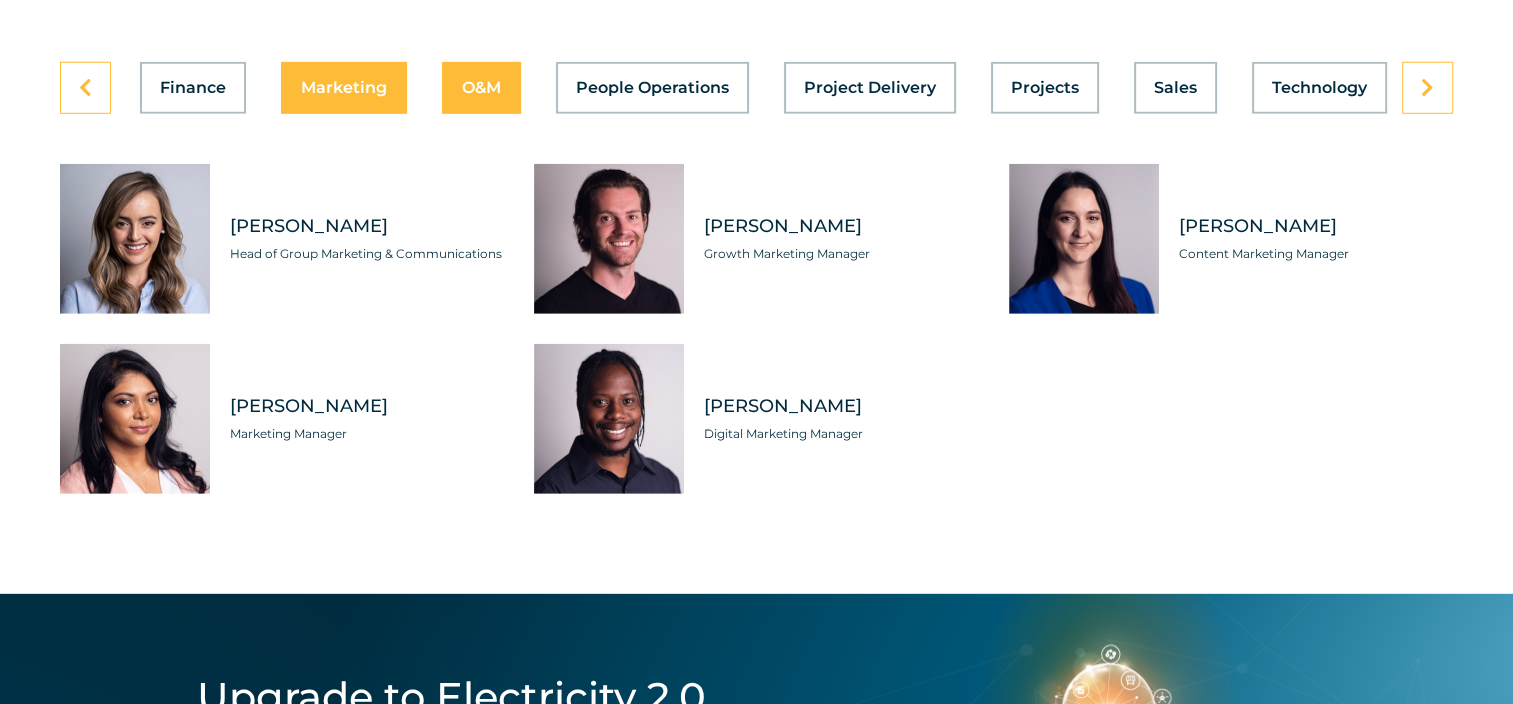 click on "Asset Management
Business Support
Compliance
Engineering
Finance
Marketing
O&M
People Operations
Project Delivery
Projects
Sales
Technology" at bounding box center (756, 88) 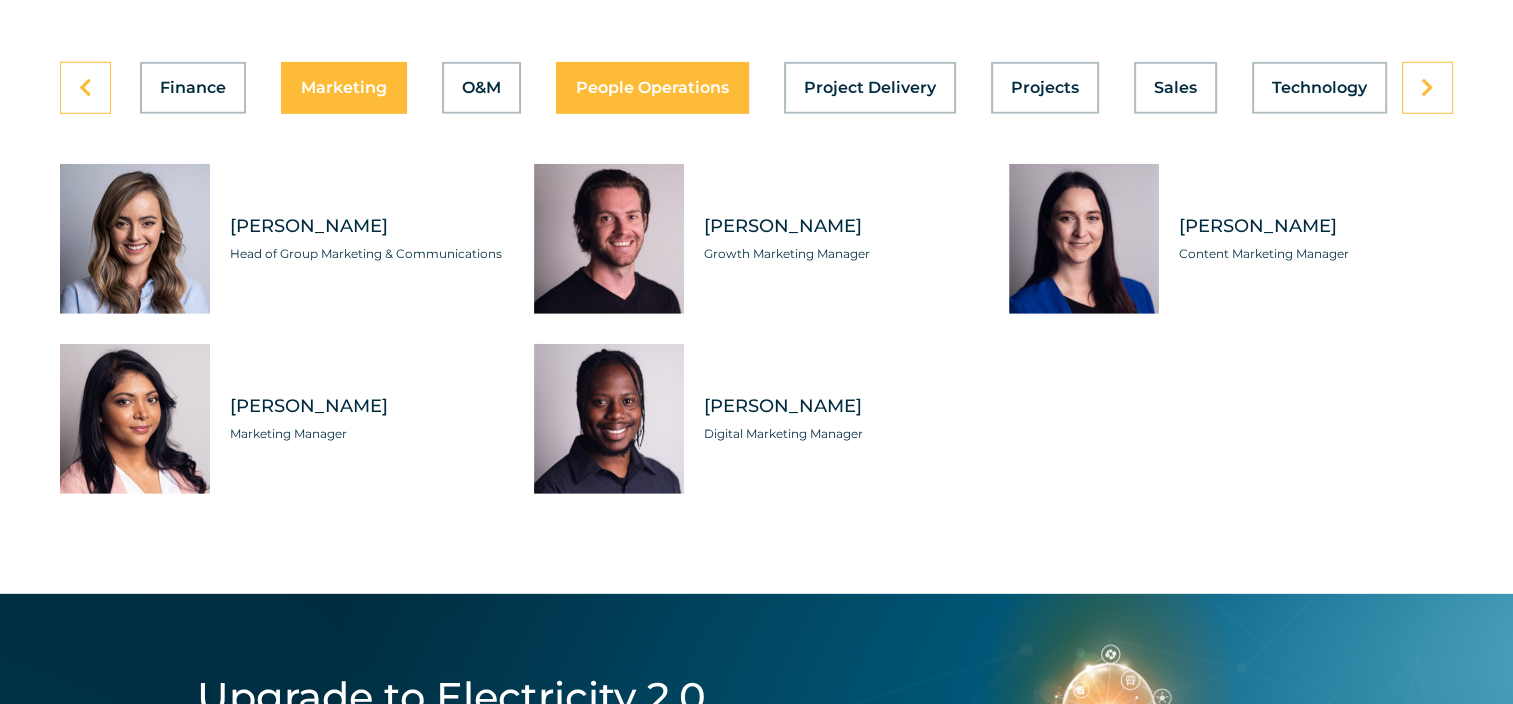 click on "Asset Management
Business Support
Compliance
Engineering
Finance
Marketing
O&M
People Operations
Project Delivery
Projects
Sales
Technology" at bounding box center (756, 88) 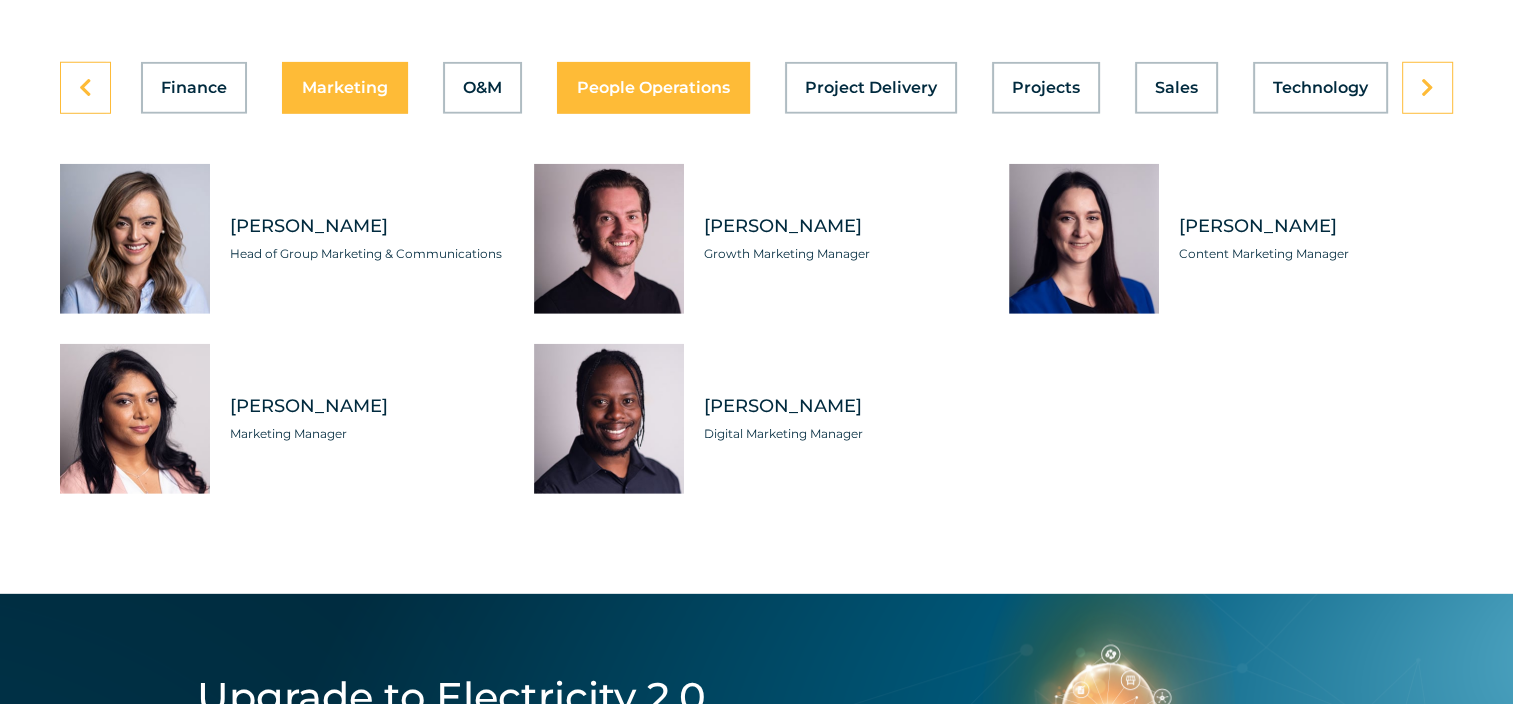 click on "People Operations" at bounding box center [653, 88] 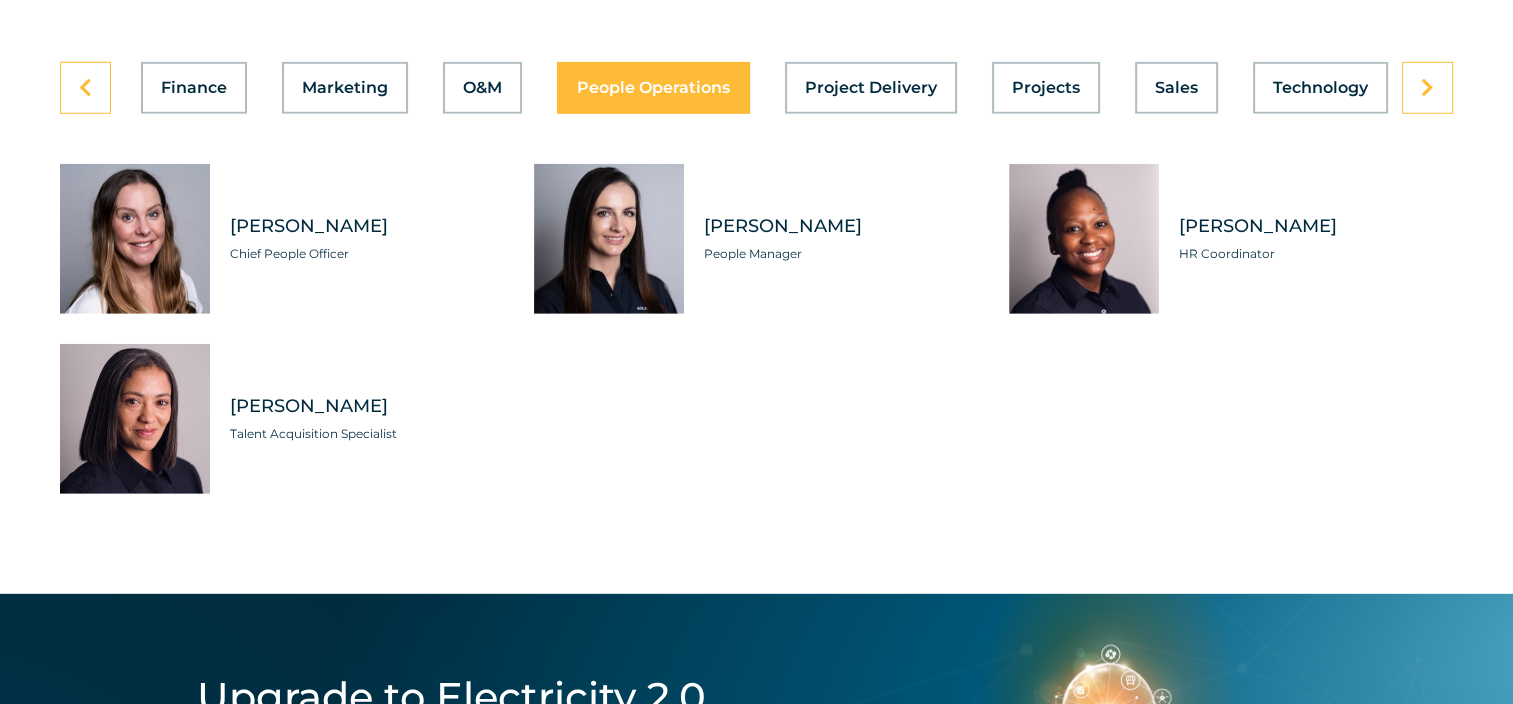 scroll, scrollTop: 0, scrollLeft: 807, axis: horizontal 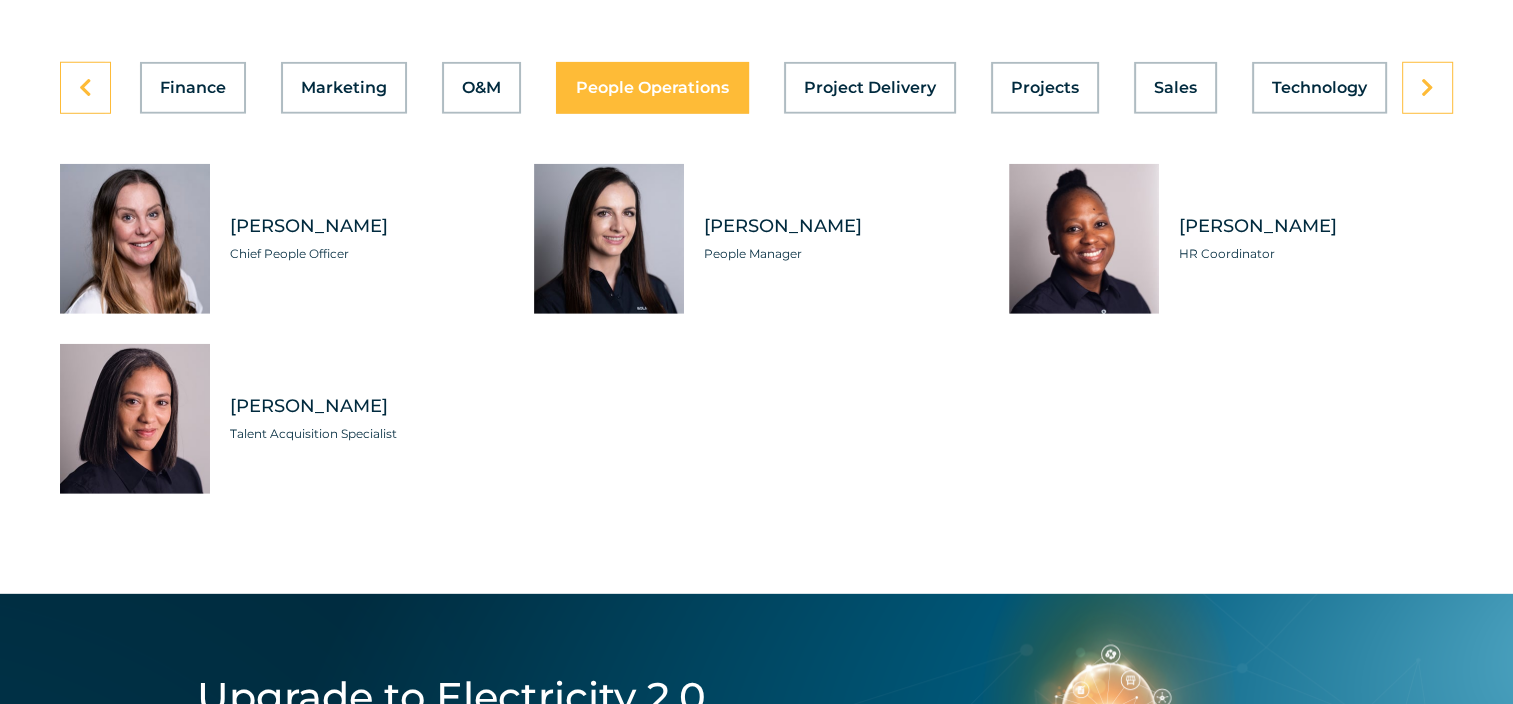 click on "Candice Seggie
Chief People Officer
Margaux Parsons
People Manager
Nthabiseng Tseleli
HR Coordinator
Sara-Lee Fredericks
Talent Acquisition Specialist" 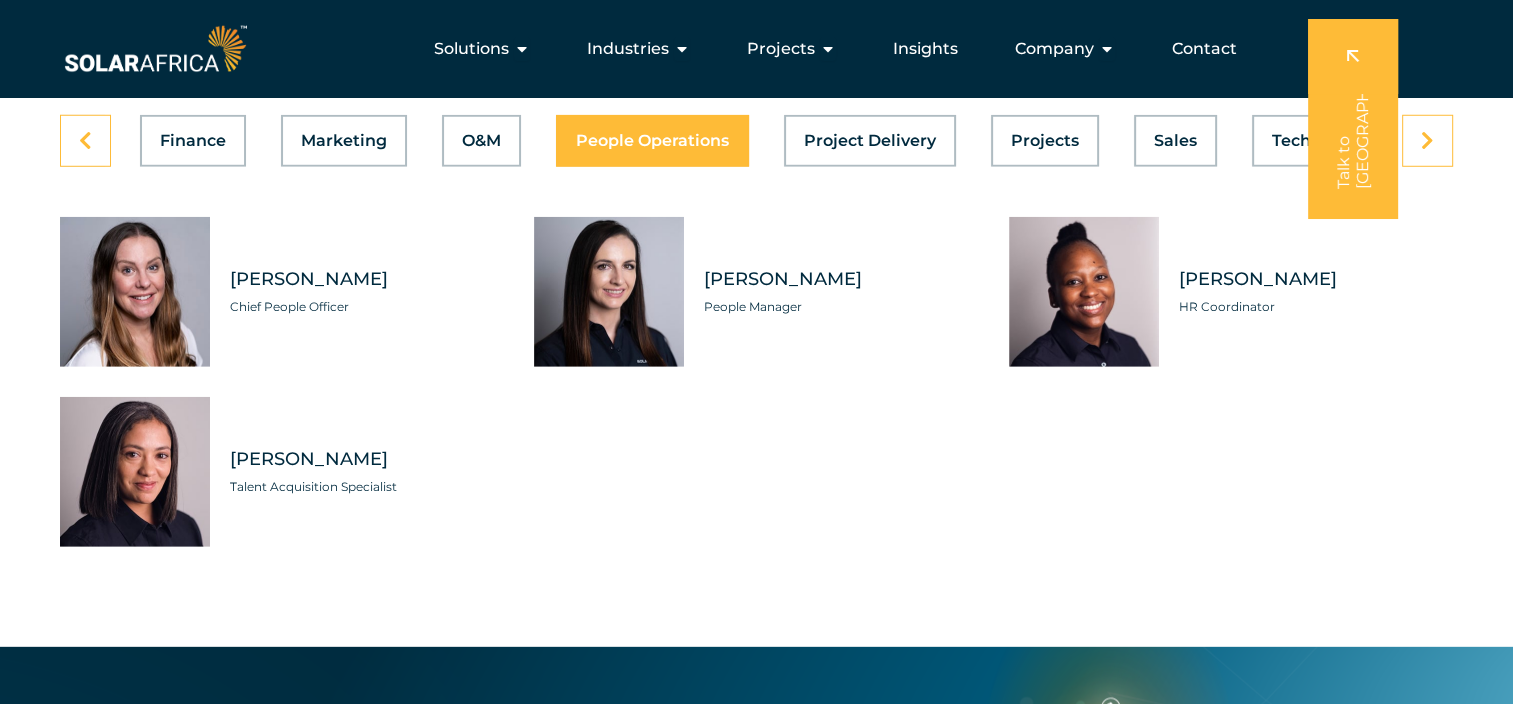 scroll, scrollTop: 5620, scrollLeft: 0, axis: vertical 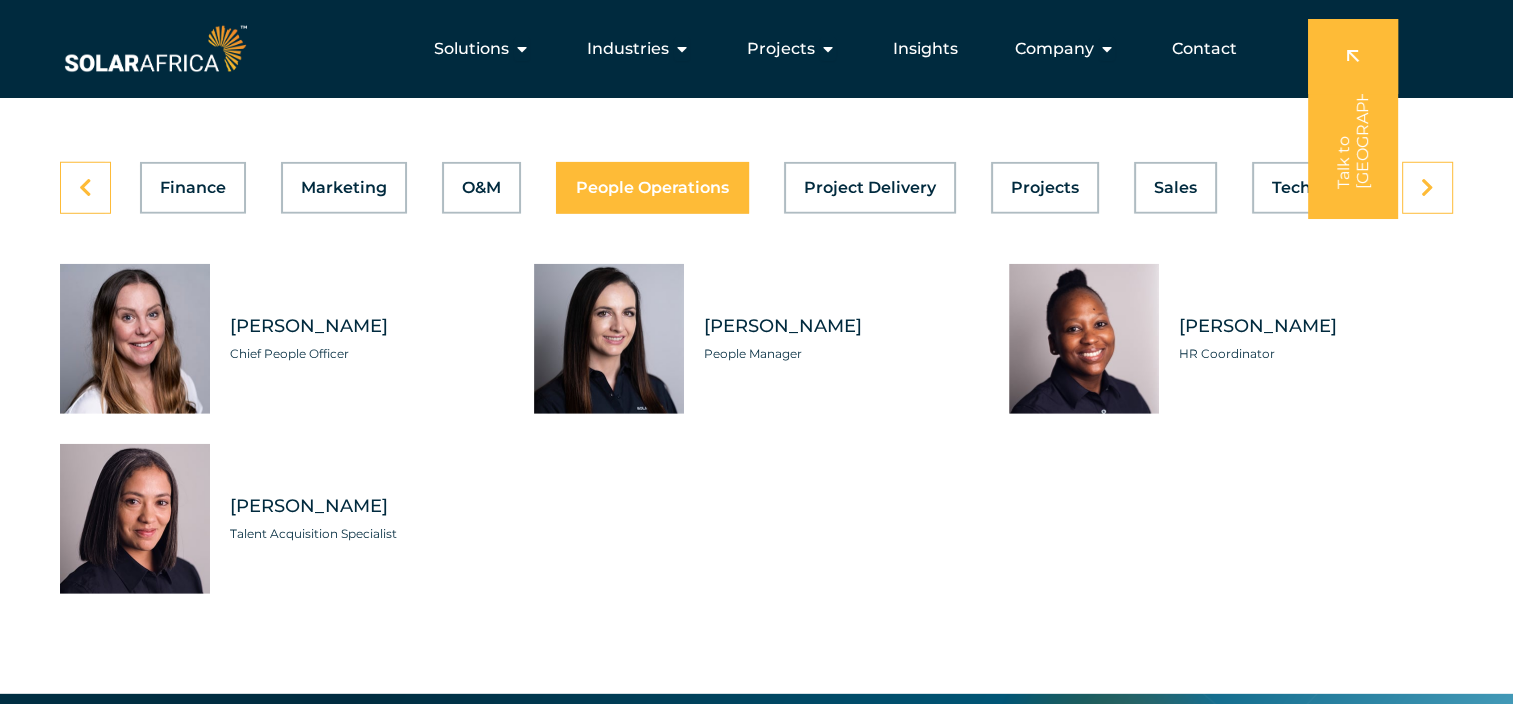 click on "Candice Seggie
Chief People Officer
Margaux Parsons
People Manager
Nthabiseng Tseleli
HR Coordinator
Sara-Lee Fredericks
Talent Acquisition Specialist" 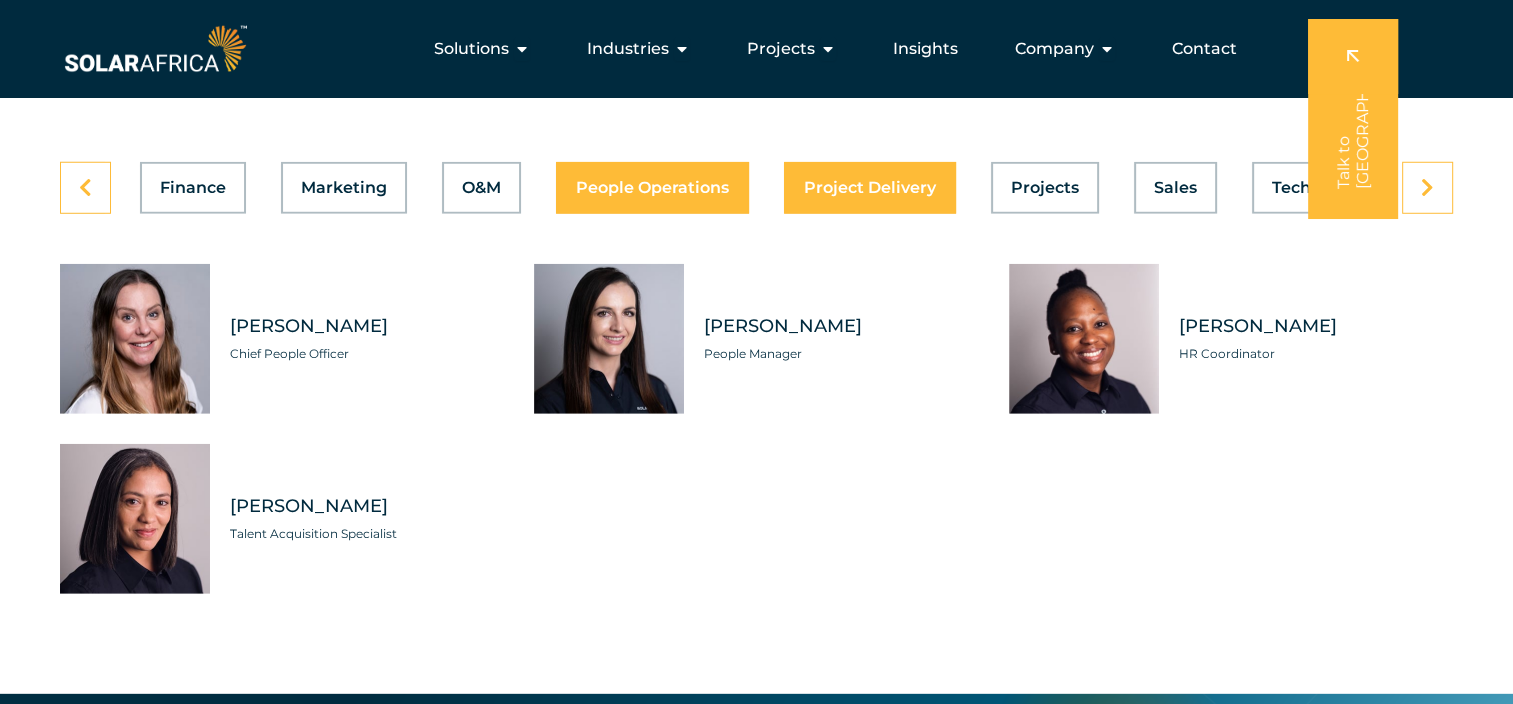 click on "Project Delivery" at bounding box center [870, 188] 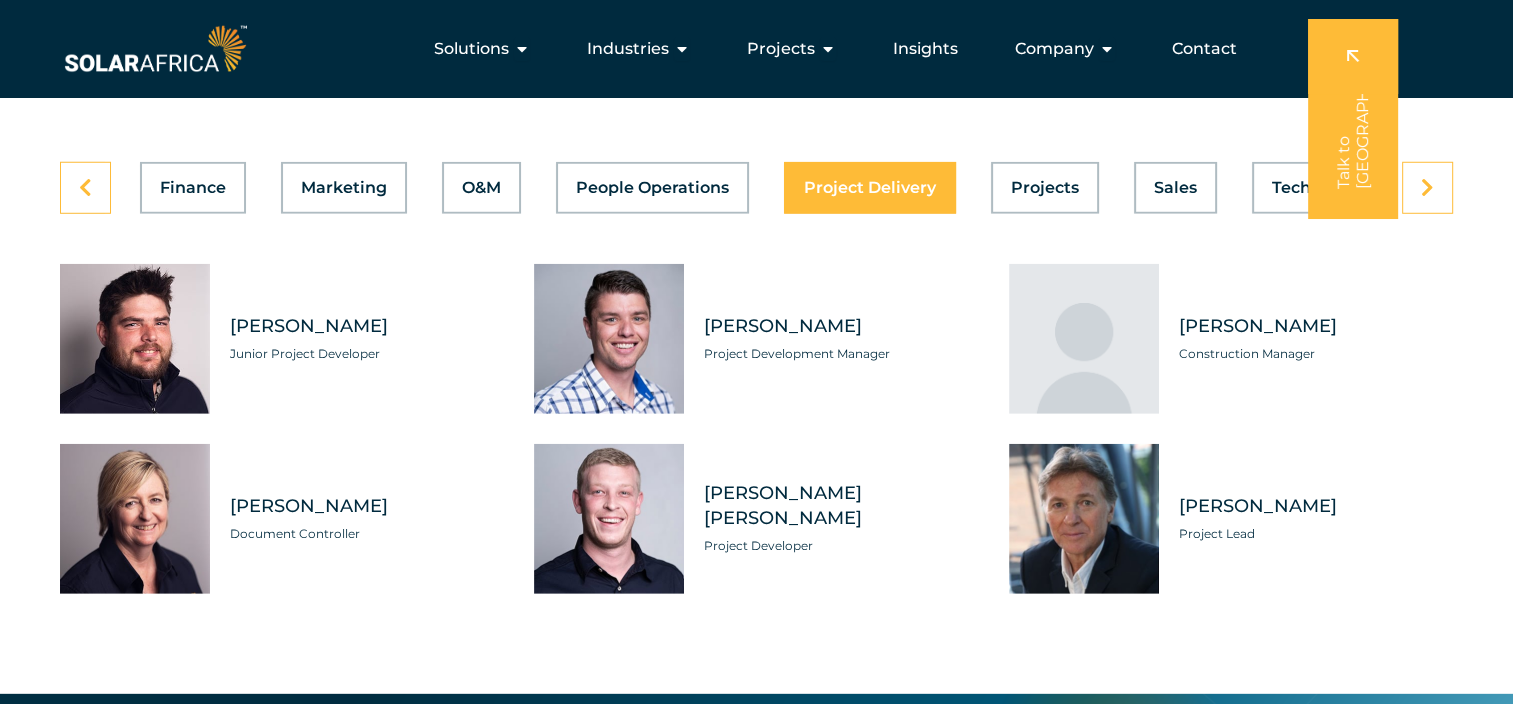 scroll, scrollTop: 0, scrollLeft: 807, axis: horizontal 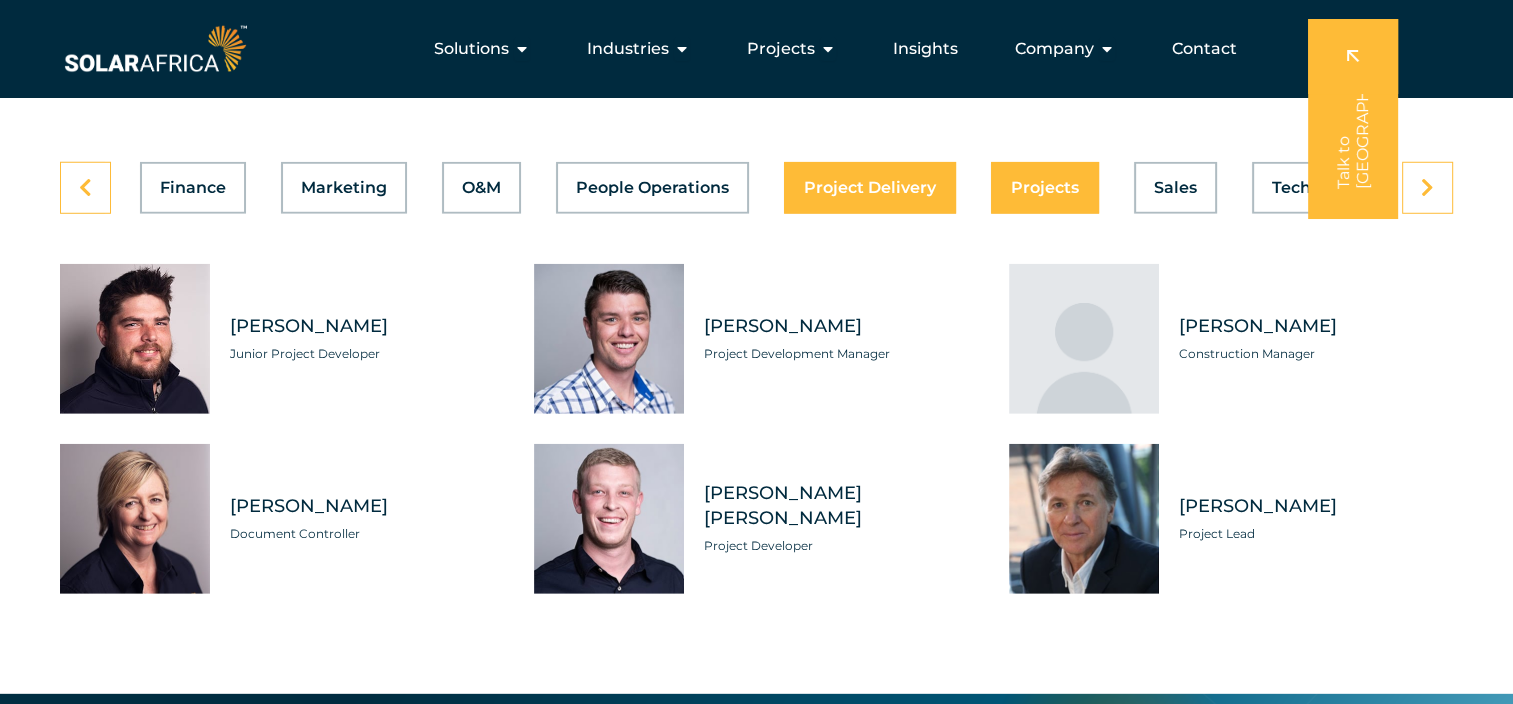 click on "Projects" at bounding box center (1045, 188) 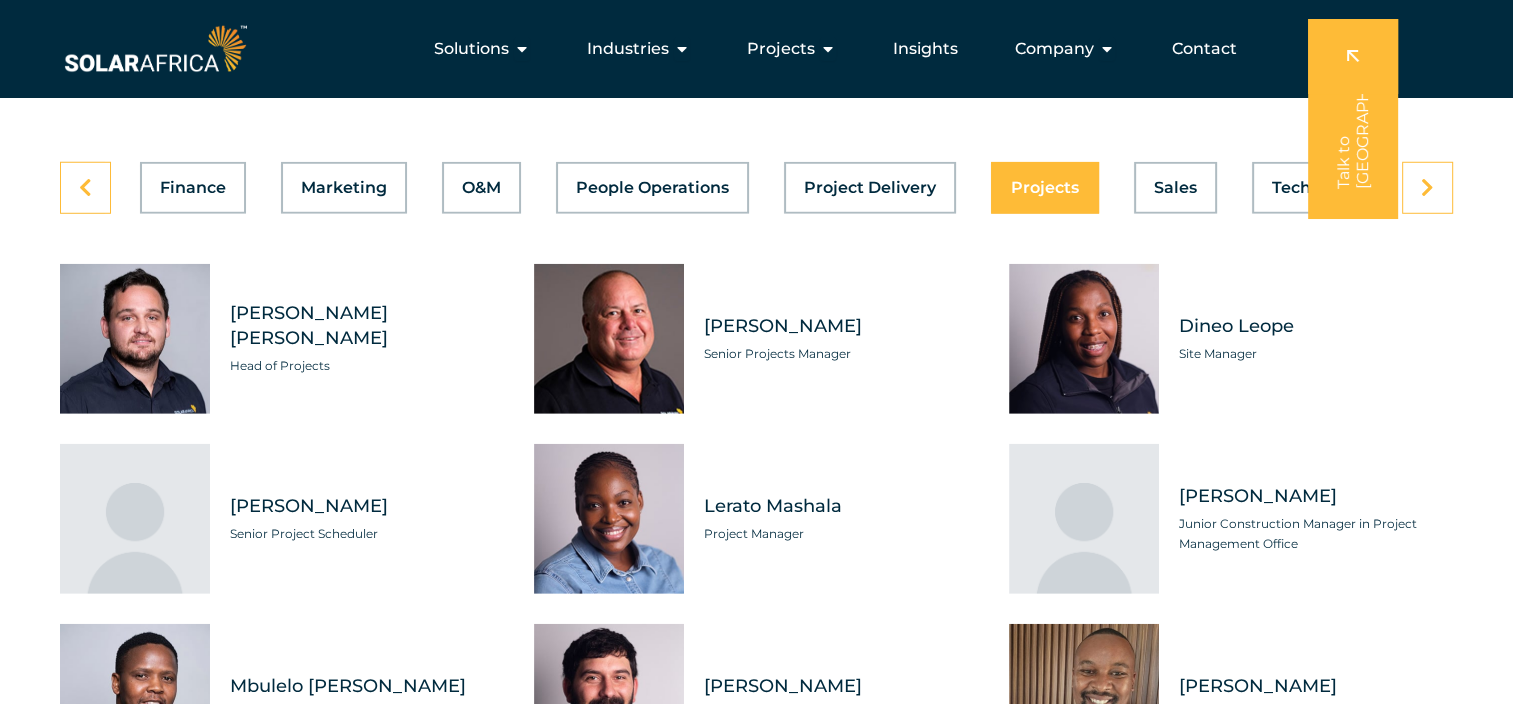 scroll, scrollTop: 0, scrollLeft: 807, axis: horizontal 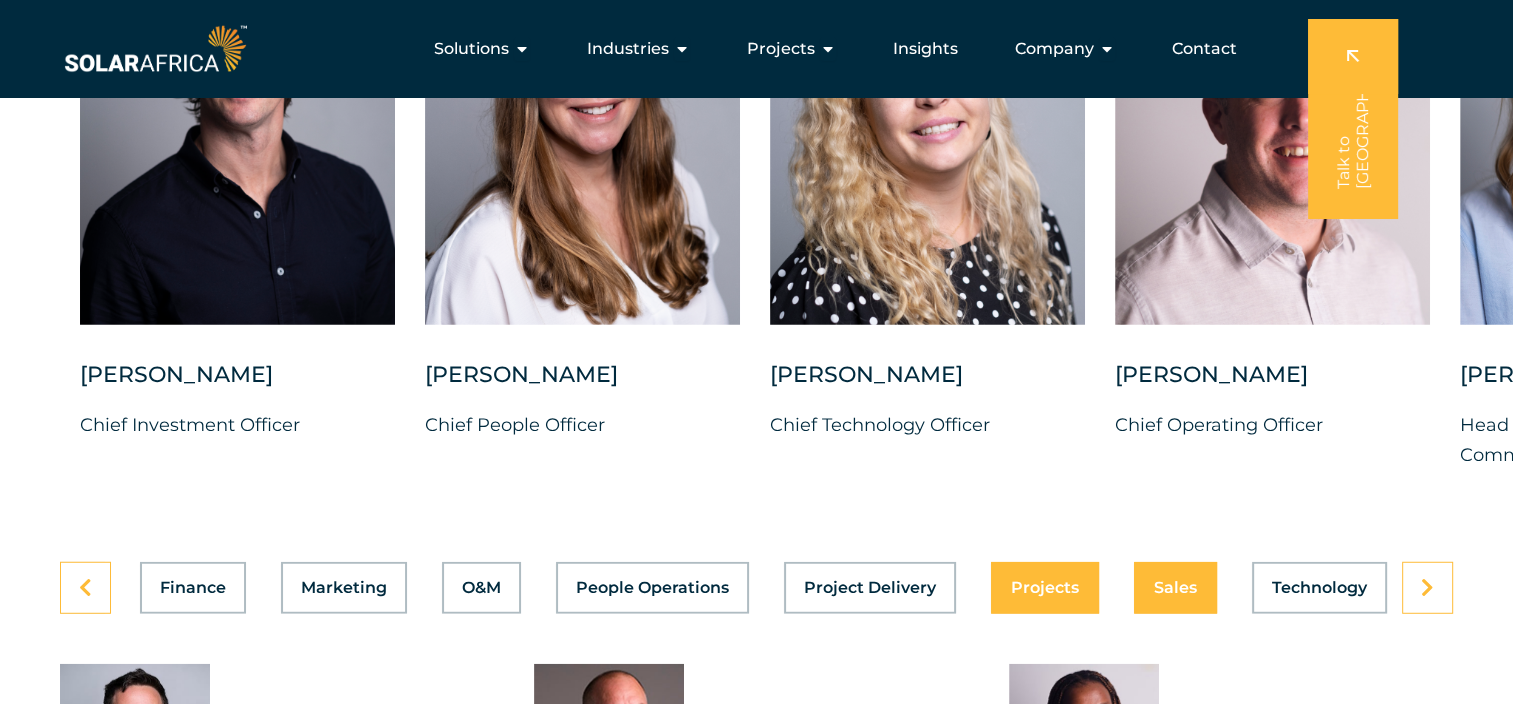 click on "Sales" at bounding box center [1175, 588] 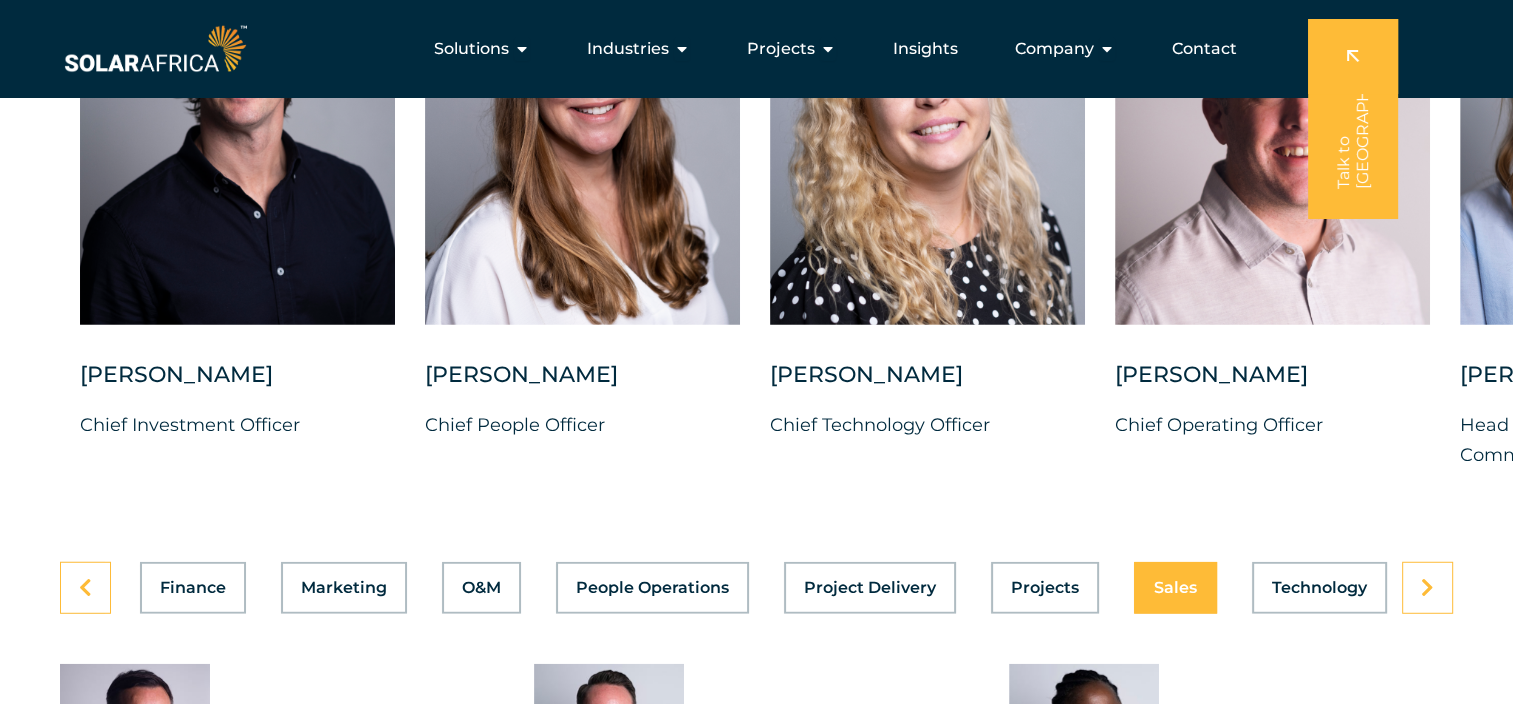 scroll, scrollTop: 0, scrollLeft: 807, axis: horizontal 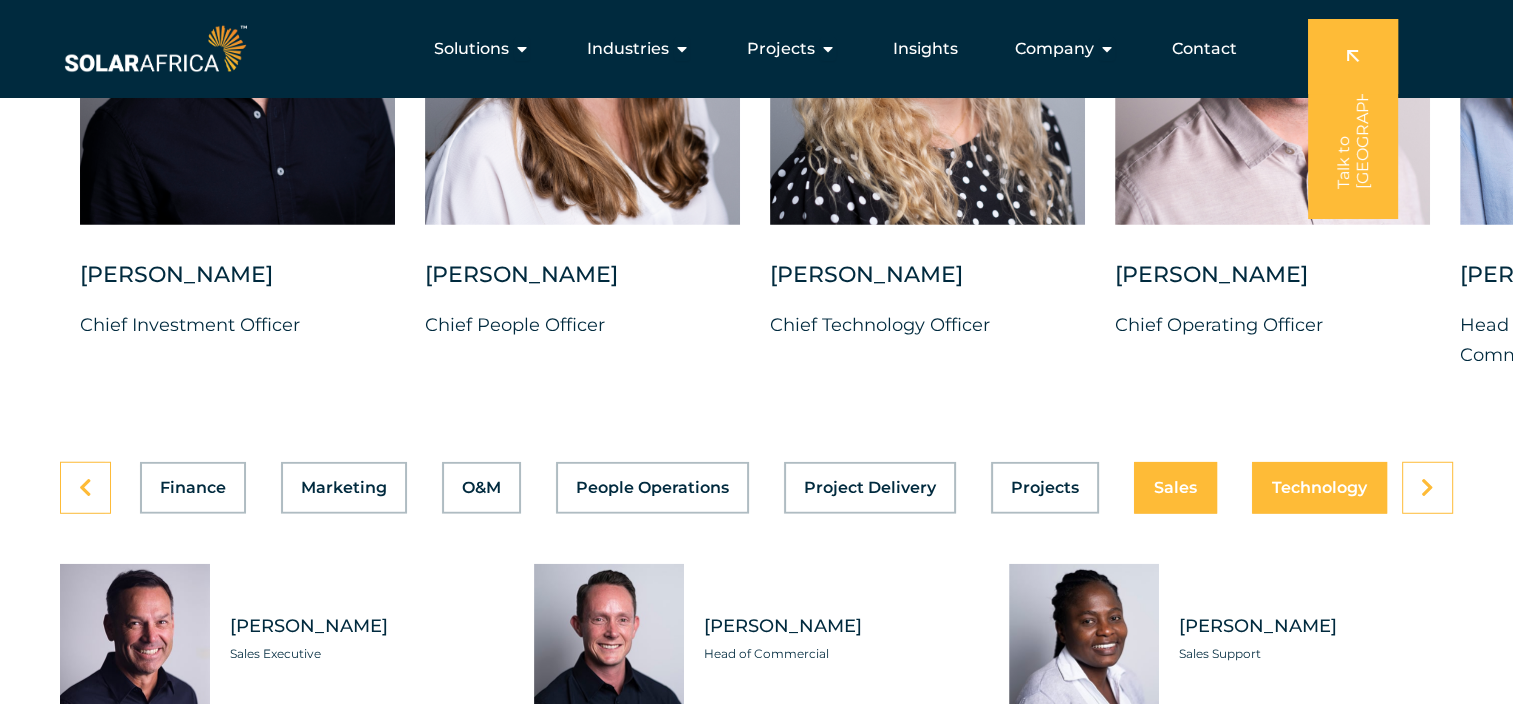 click on "Asset Management
Business Support
Compliance
Engineering
Finance
Marketing
O&M
People Operations
Project Delivery
Projects
Sales
Technology" at bounding box center (756, 488) 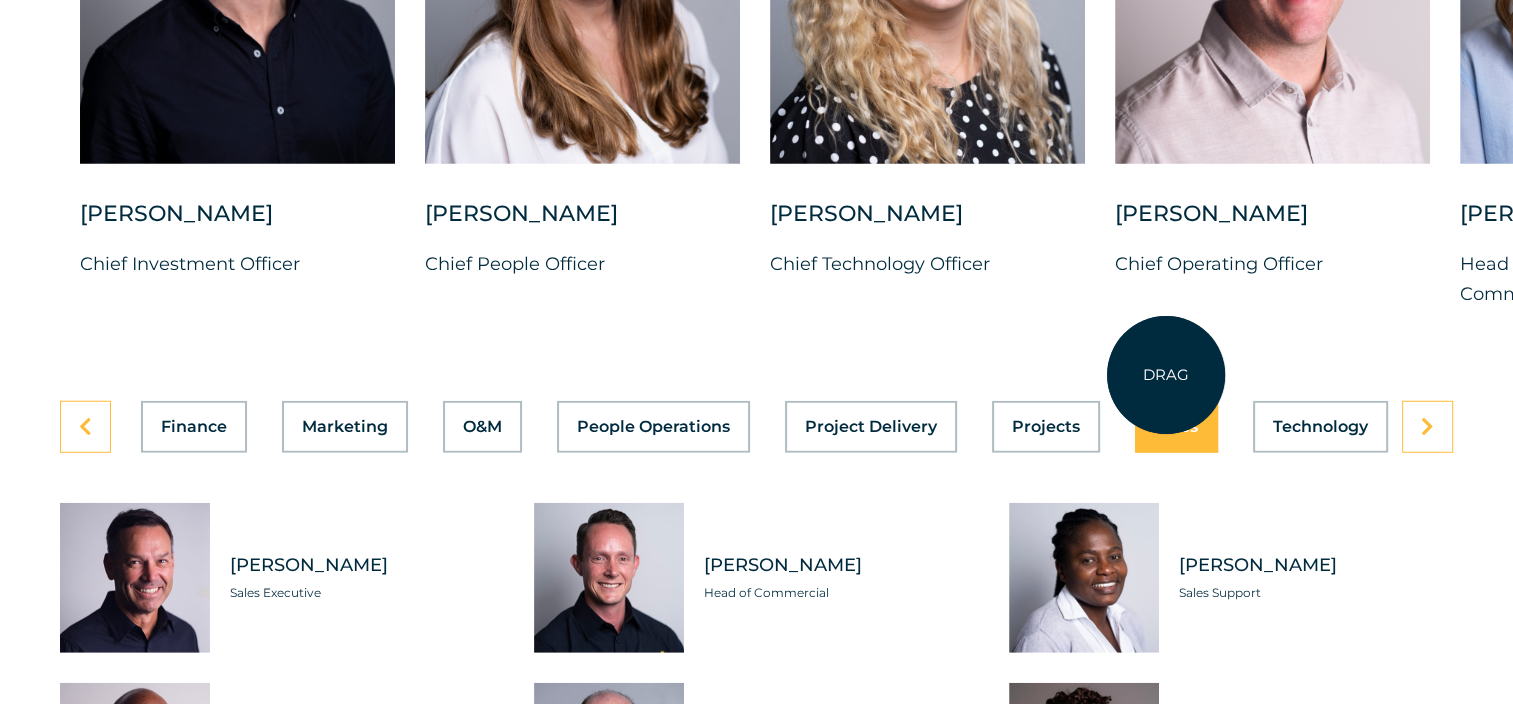 scroll, scrollTop: 5620, scrollLeft: 0, axis: vertical 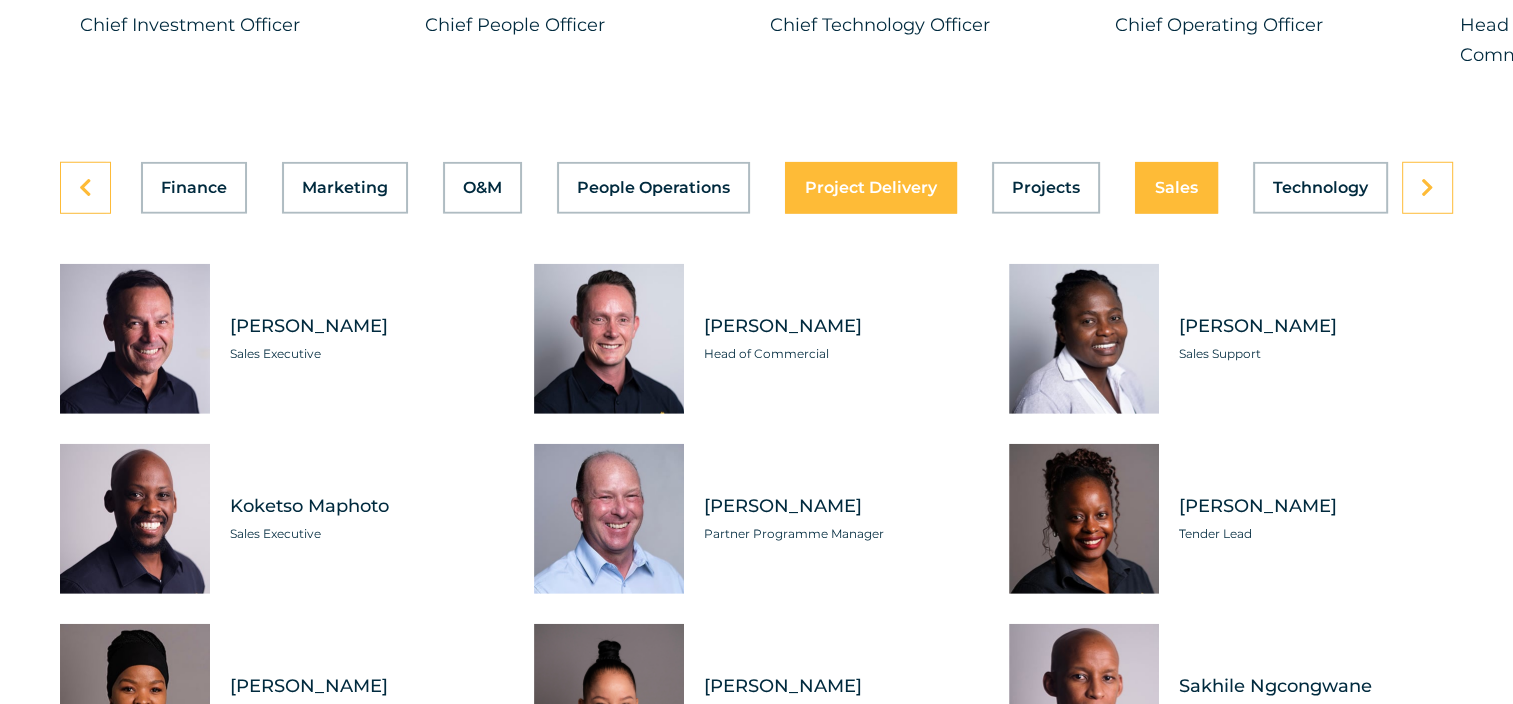 click on "Project Delivery" at bounding box center (871, 188) 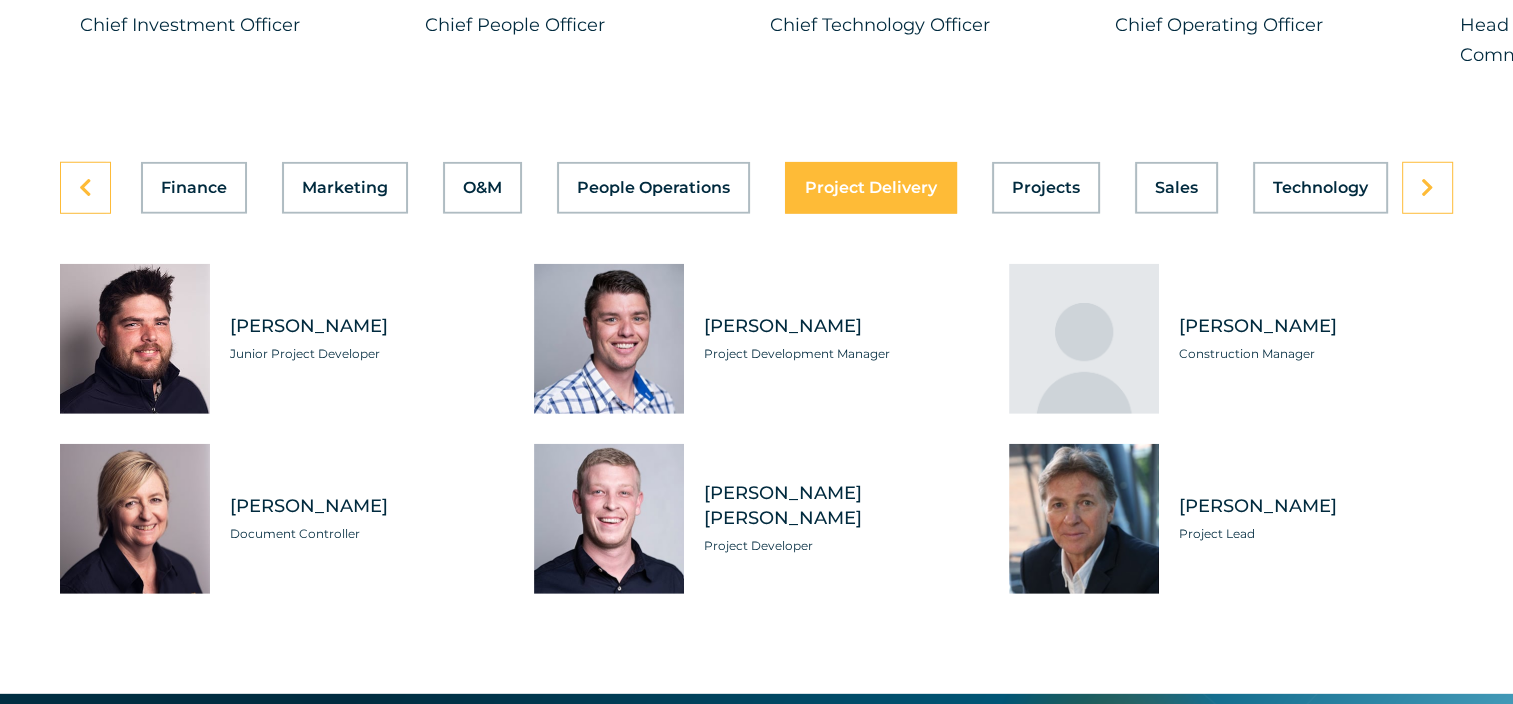 scroll, scrollTop: 0, scrollLeft: 807, axis: horizontal 